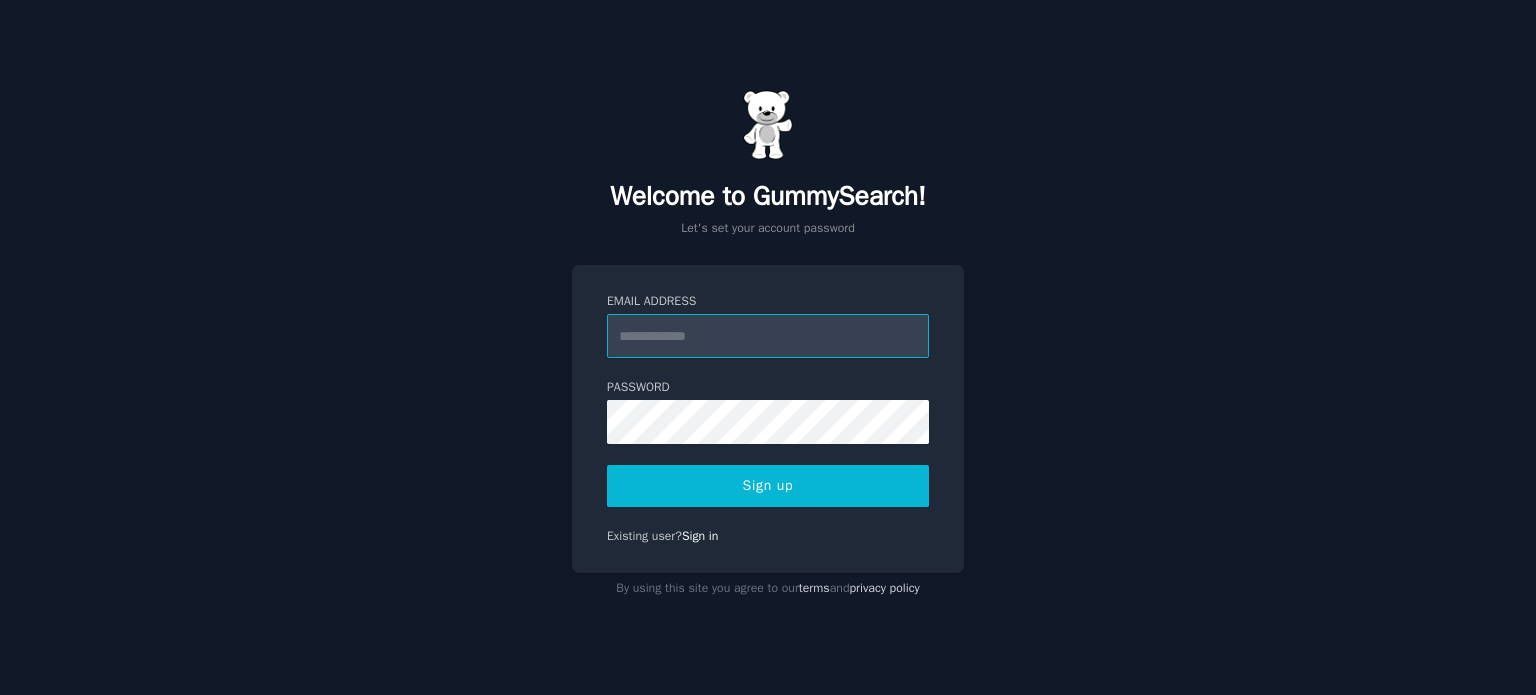 scroll, scrollTop: 0, scrollLeft: 0, axis: both 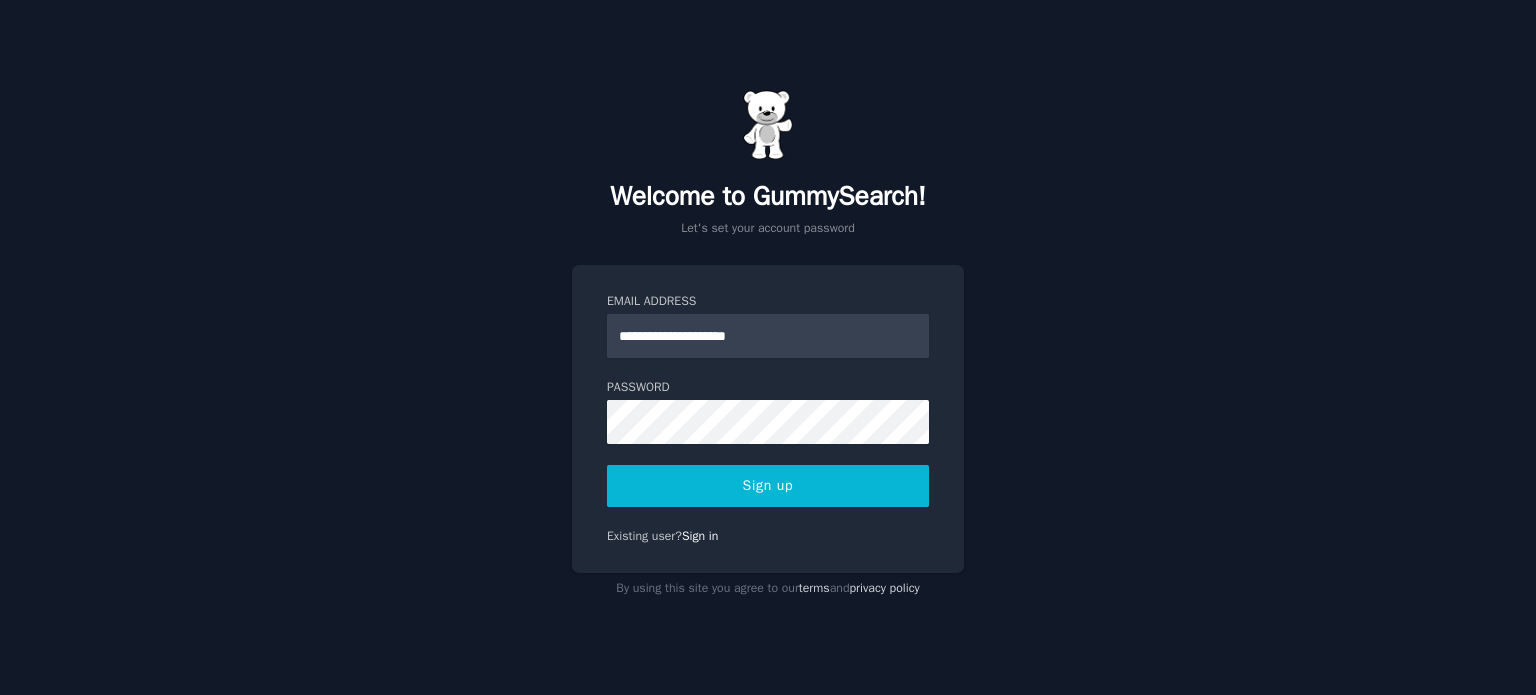 click on "Sign up" at bounding box center (768, 486) 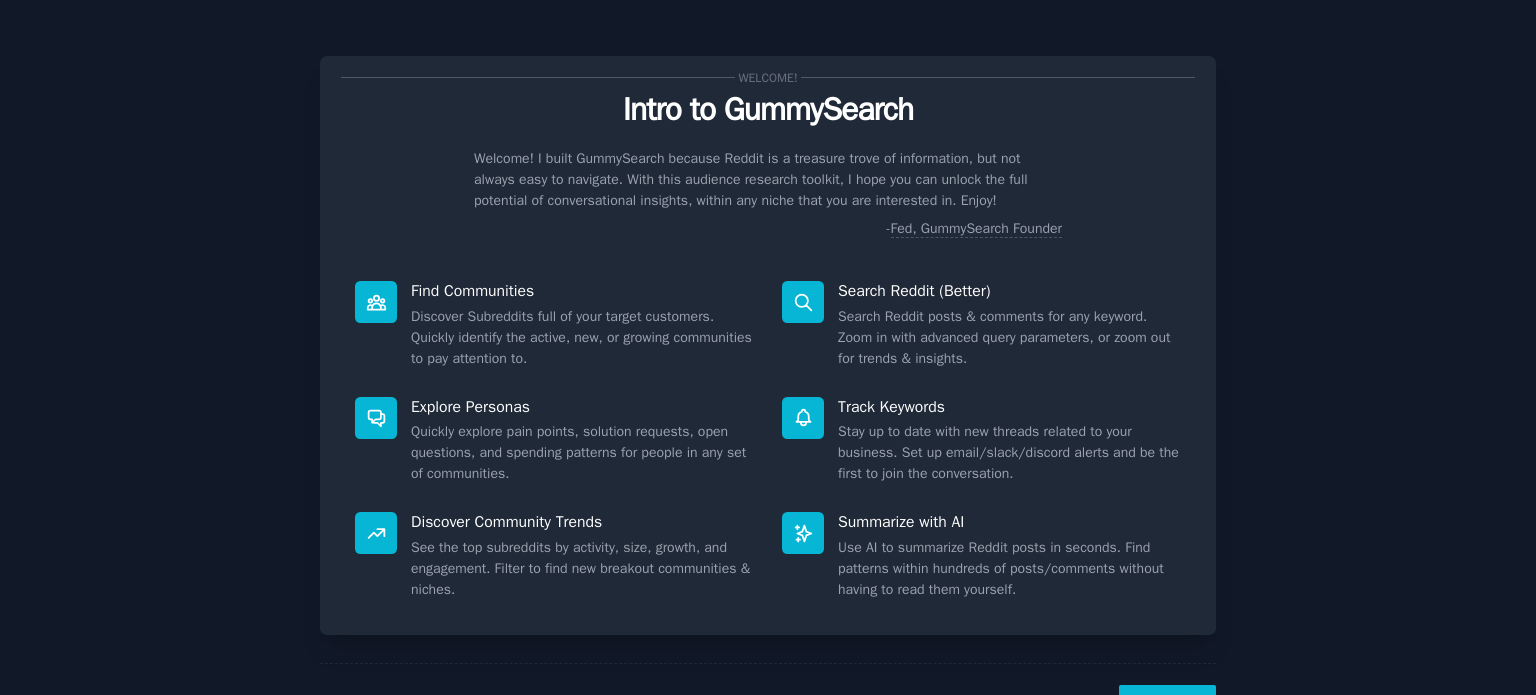 scroll, scrollTop: 0, scrollLeft: 0, axis: both 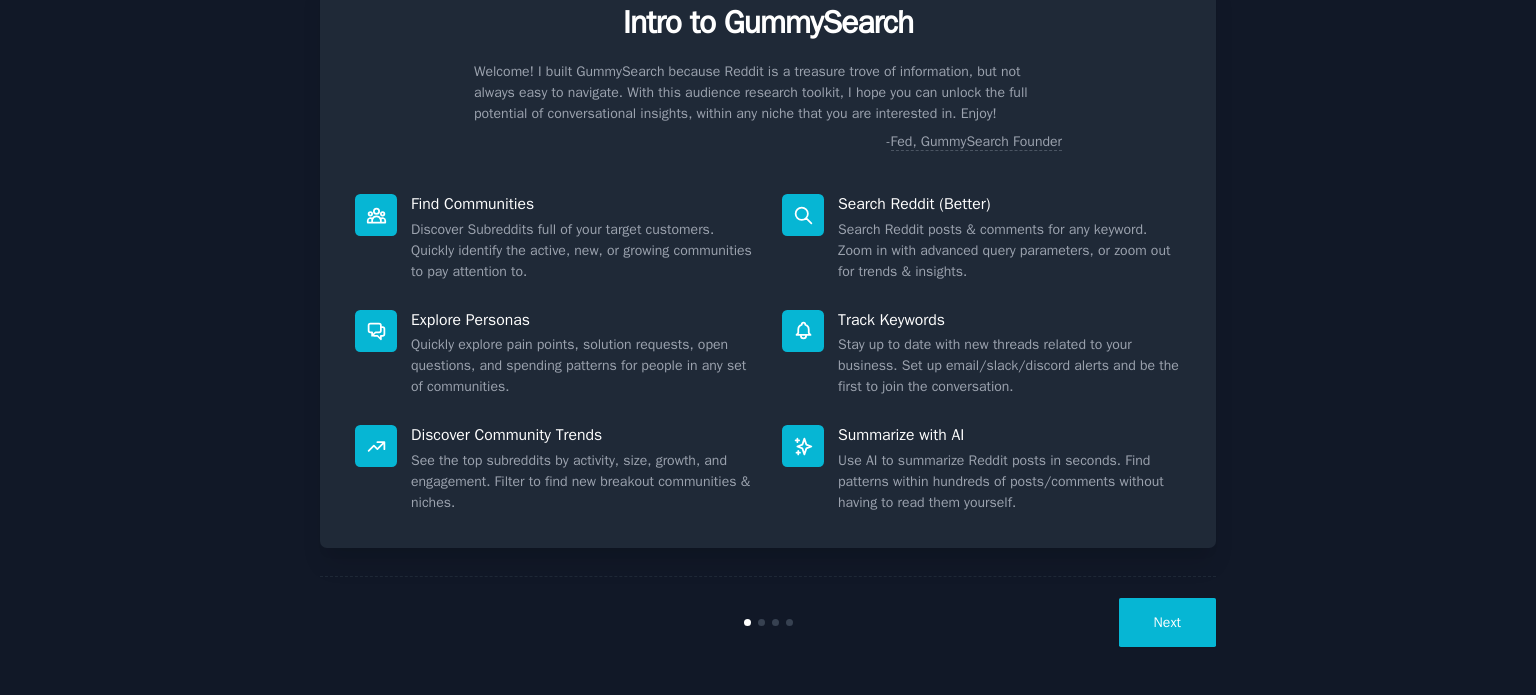 click on "Next" at bounding box center (1167, 622) 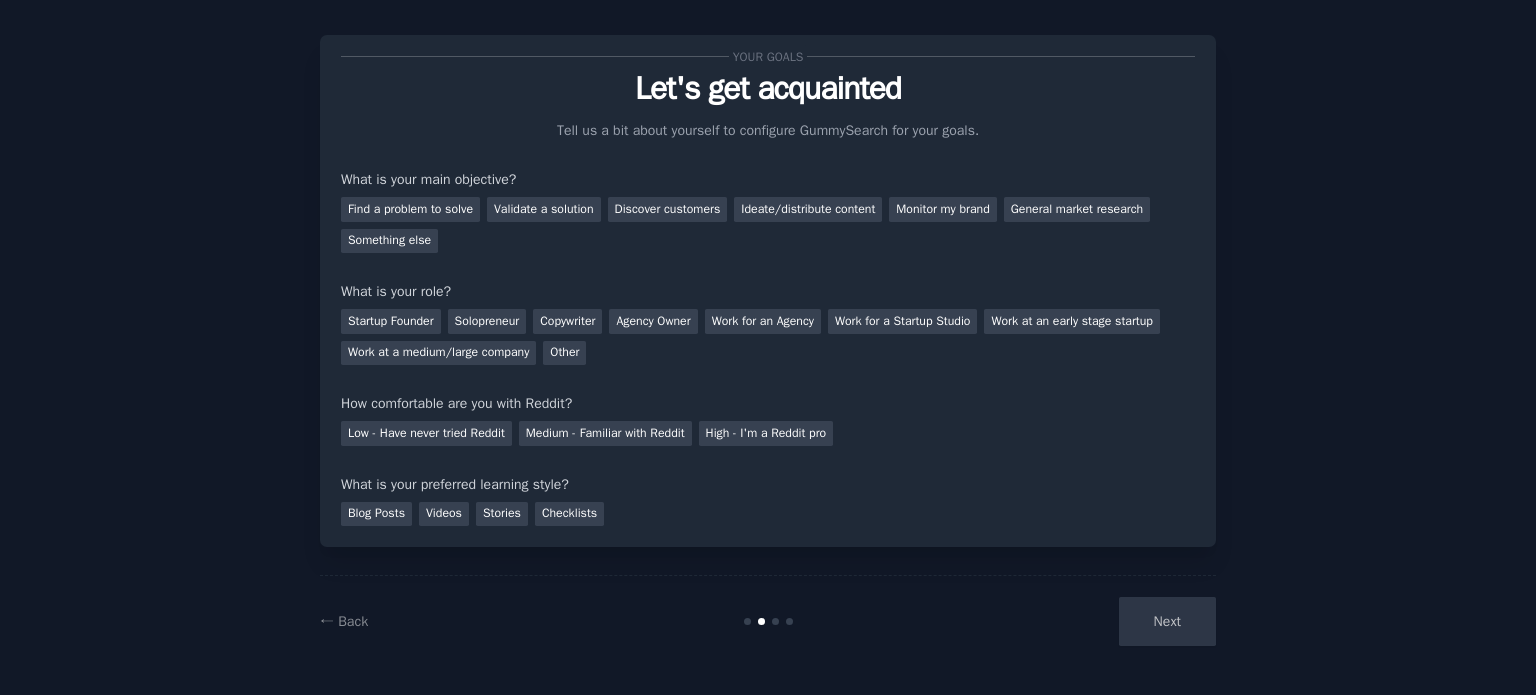 scroll, scrollTop: 20, scrollLeft: 0, axis: vertical 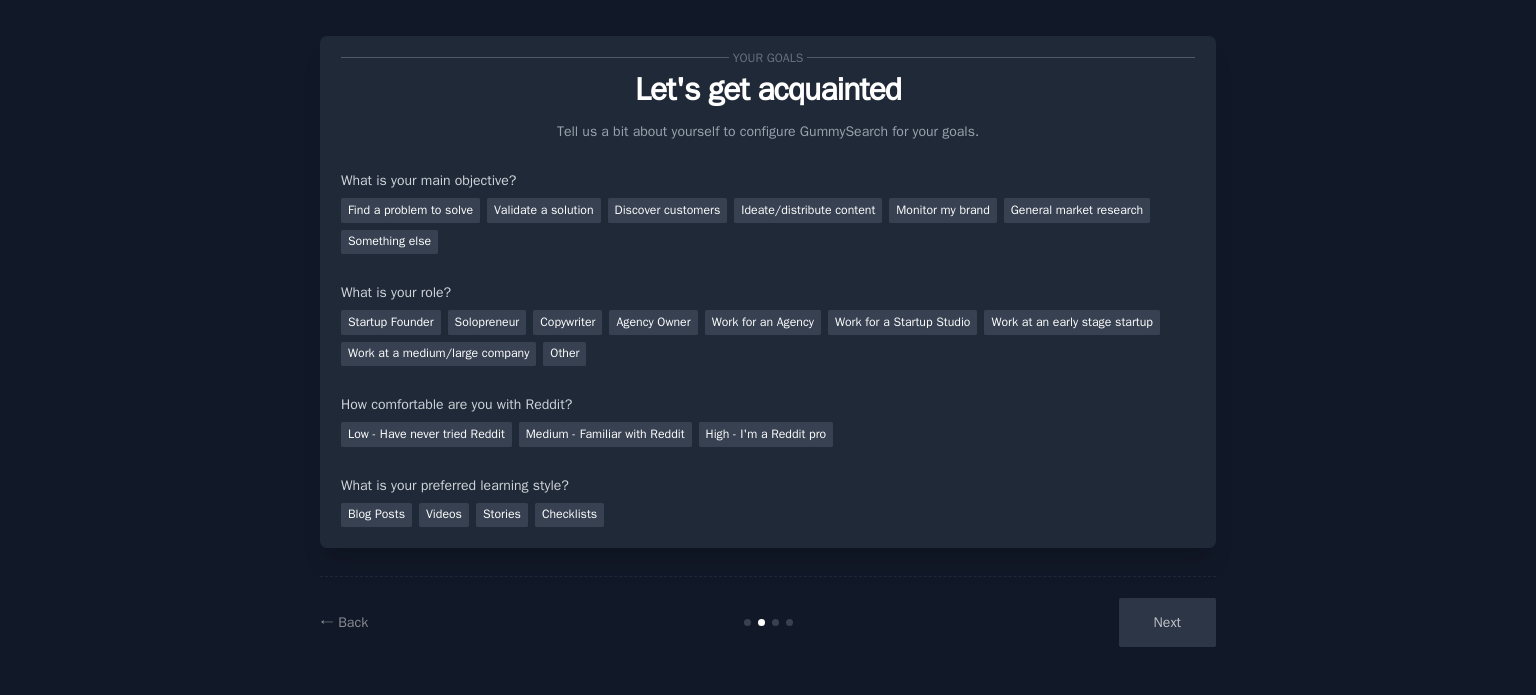 click on "Next" at bounding box center [1066, 622] 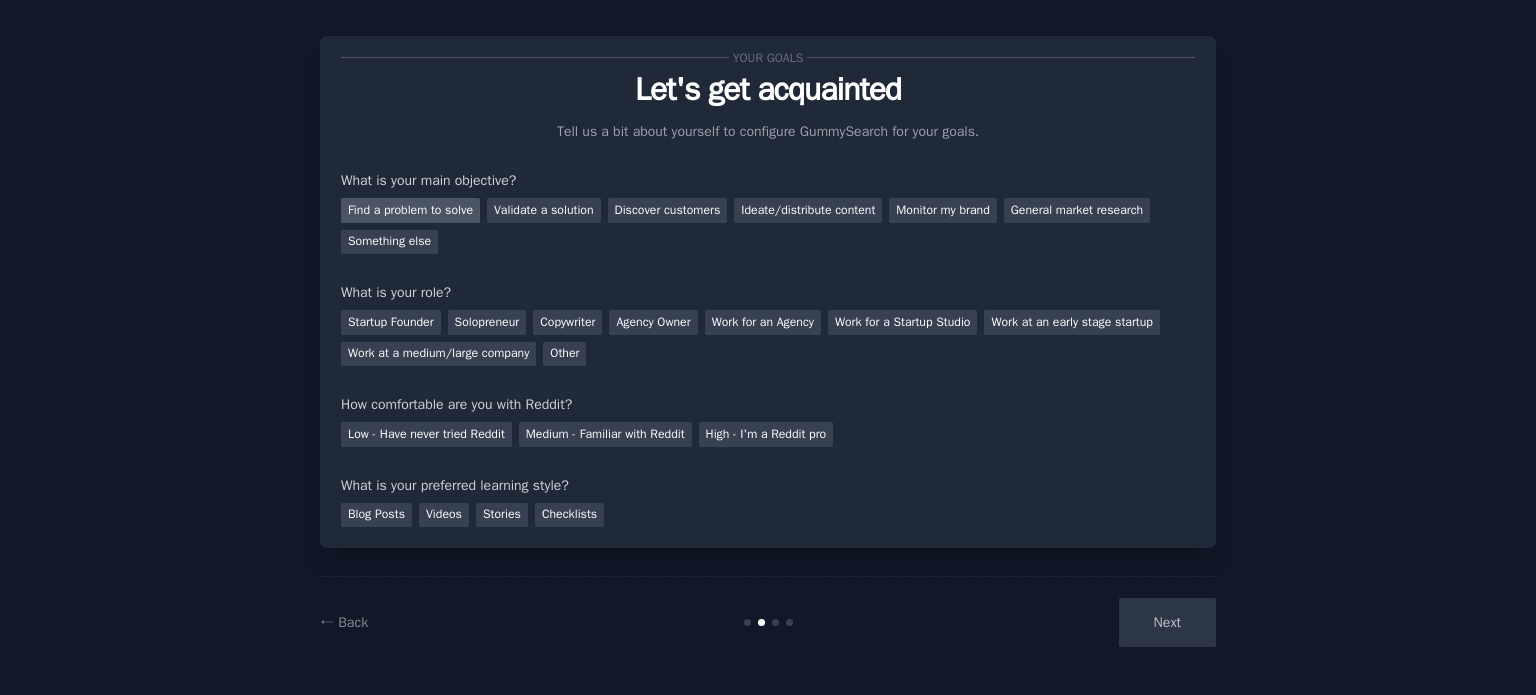 click on "Find a problem to solve" at bounding box center [410, 210] 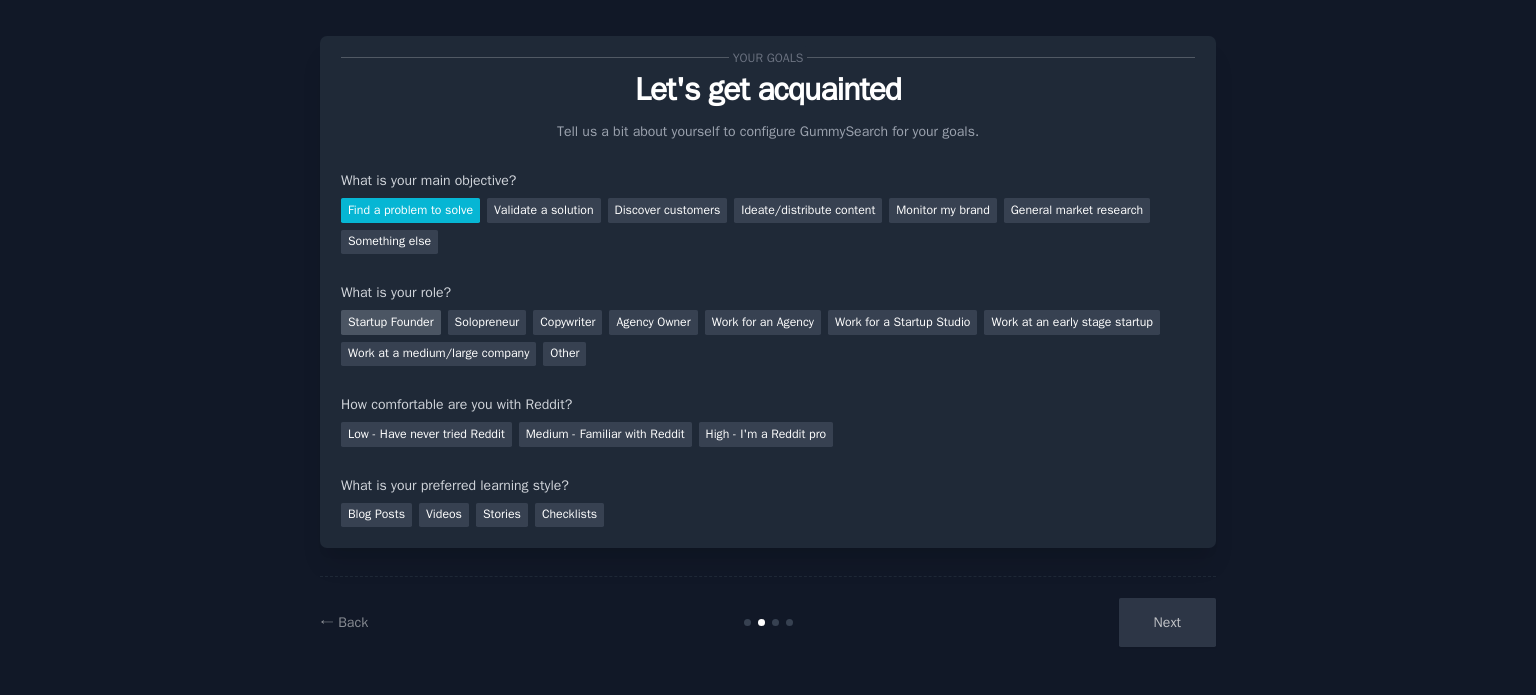 click on "Startup Founder" at bounding box center [391, 322] 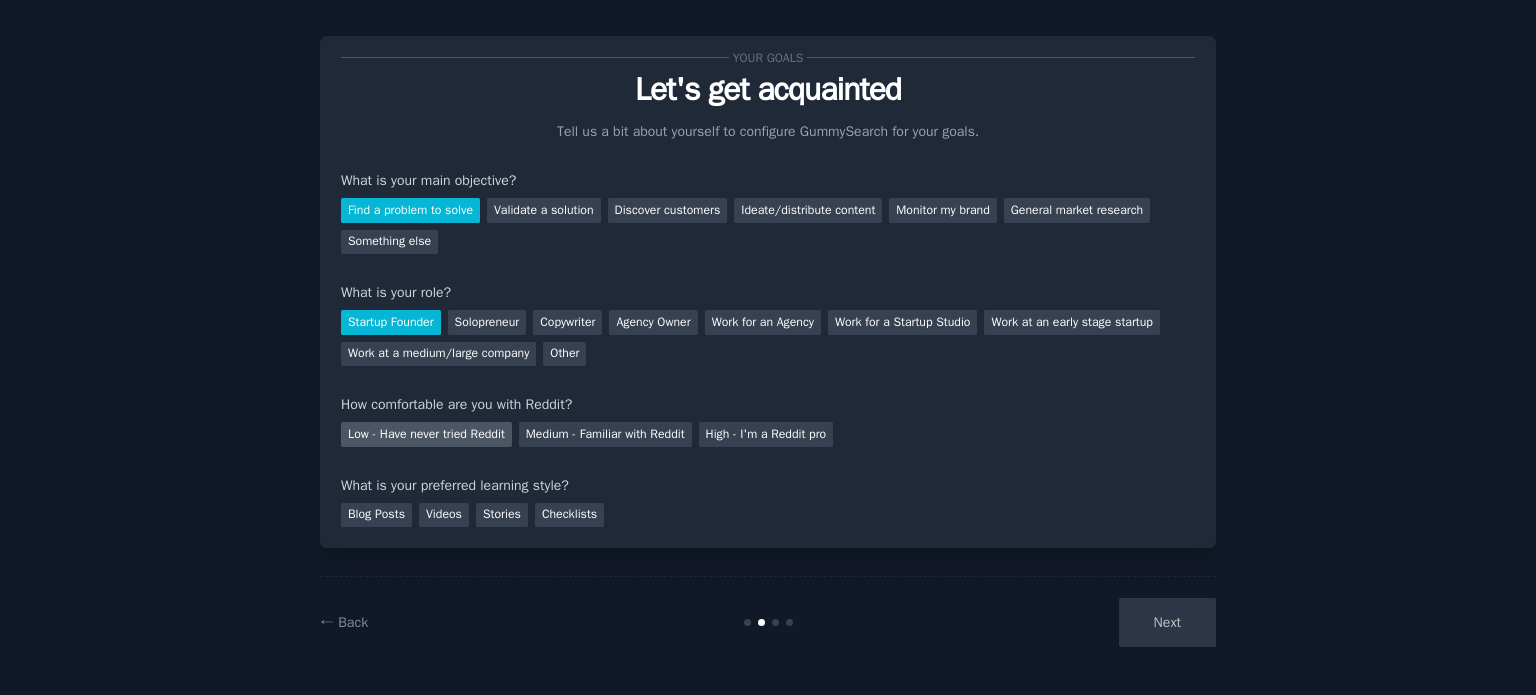 click on "Low - Have never tried Reddit" at bounding box center [426, 434] 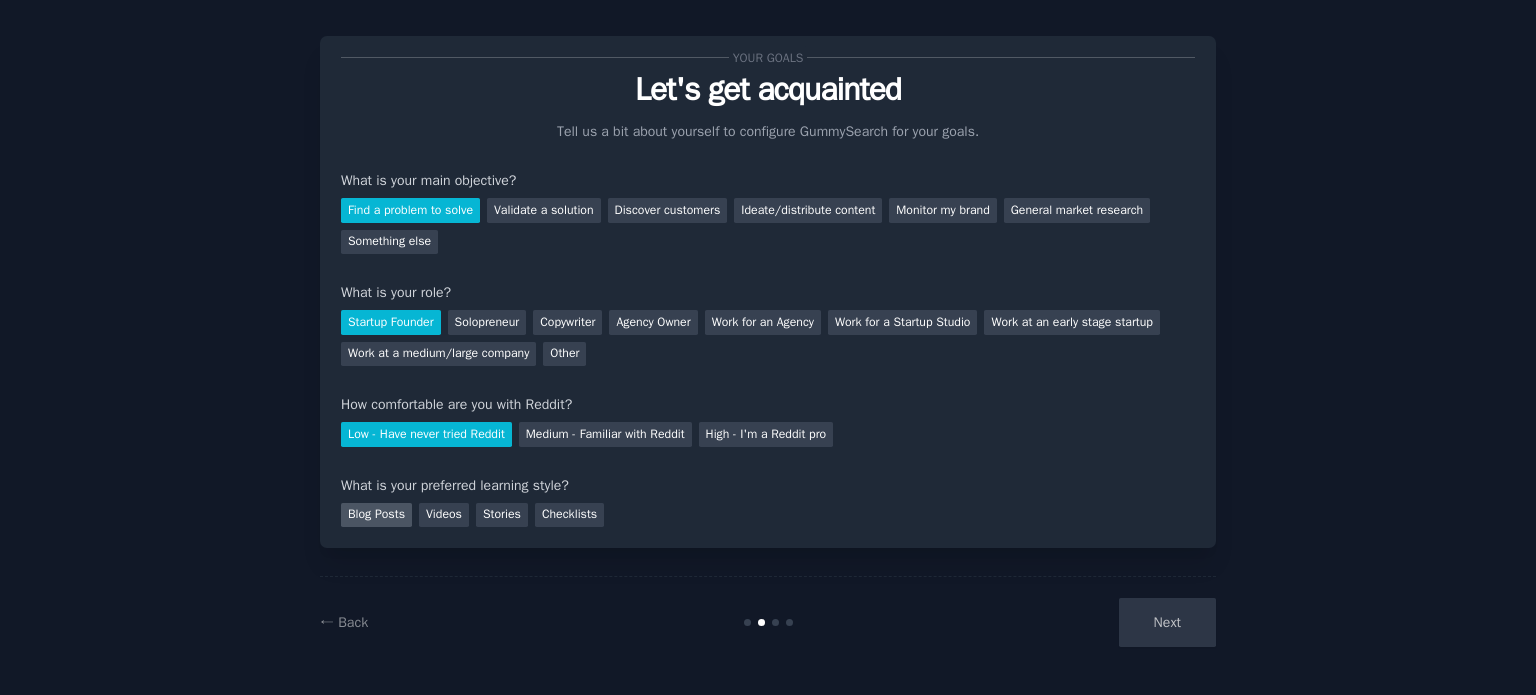 click on "Blog Posts" at bounding box center [376, 515] 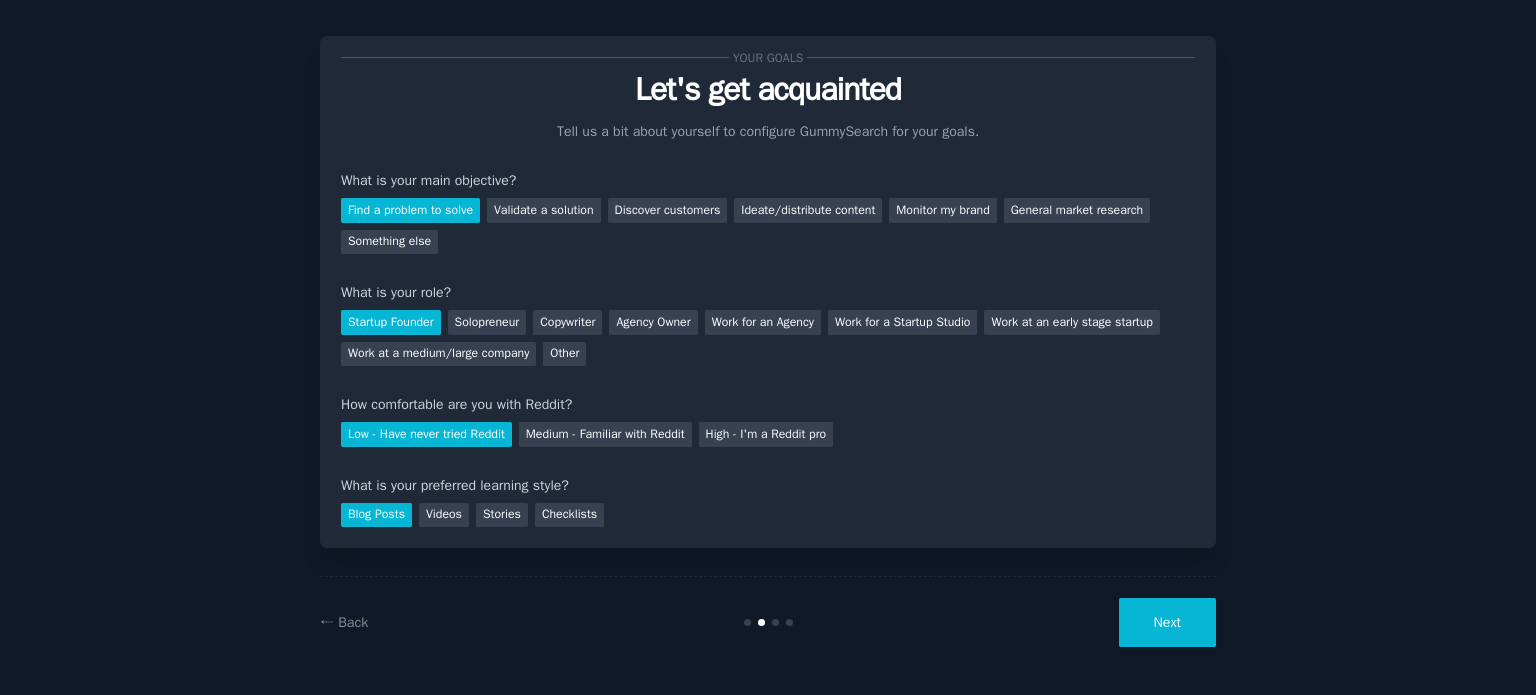 click on "Next" at bounding box center [1167, 622] 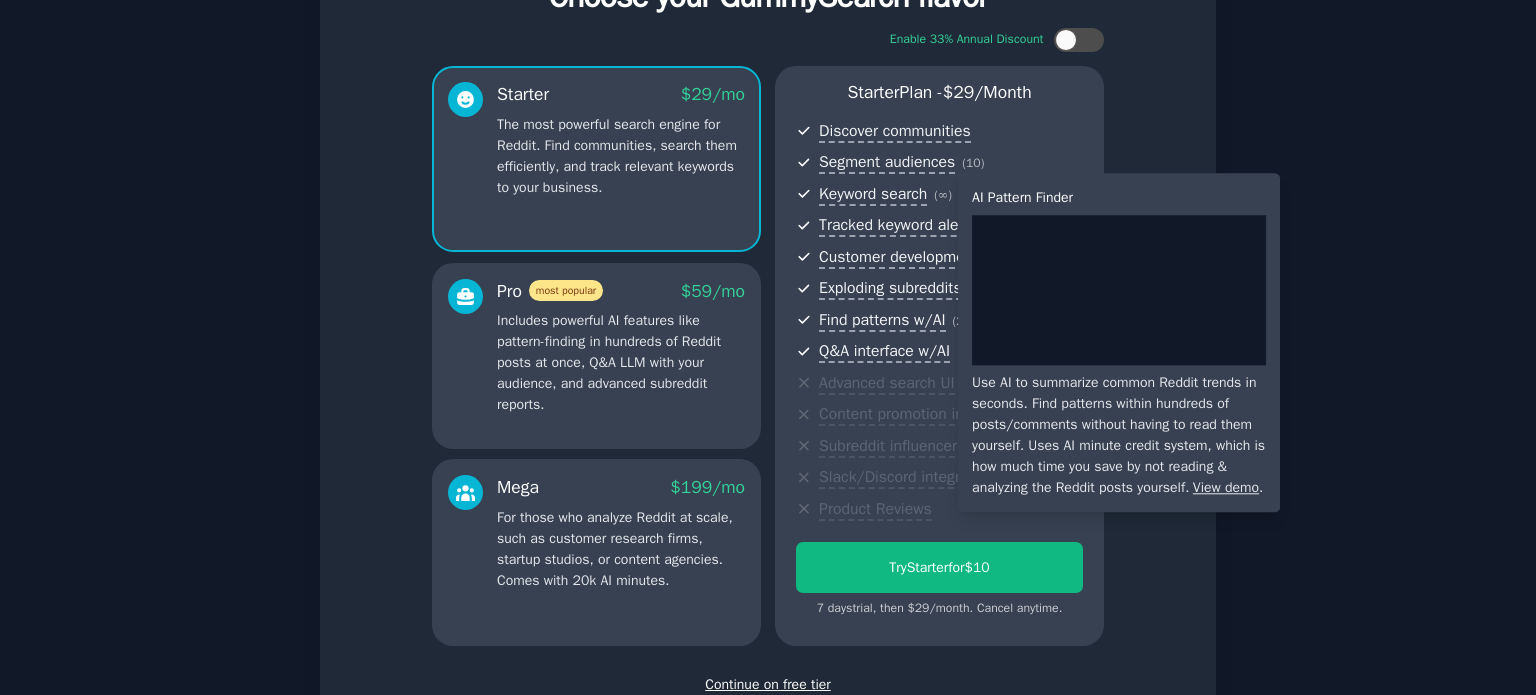 scroll, scrollTop: 252, scrollLeft: 0, axis: vertical 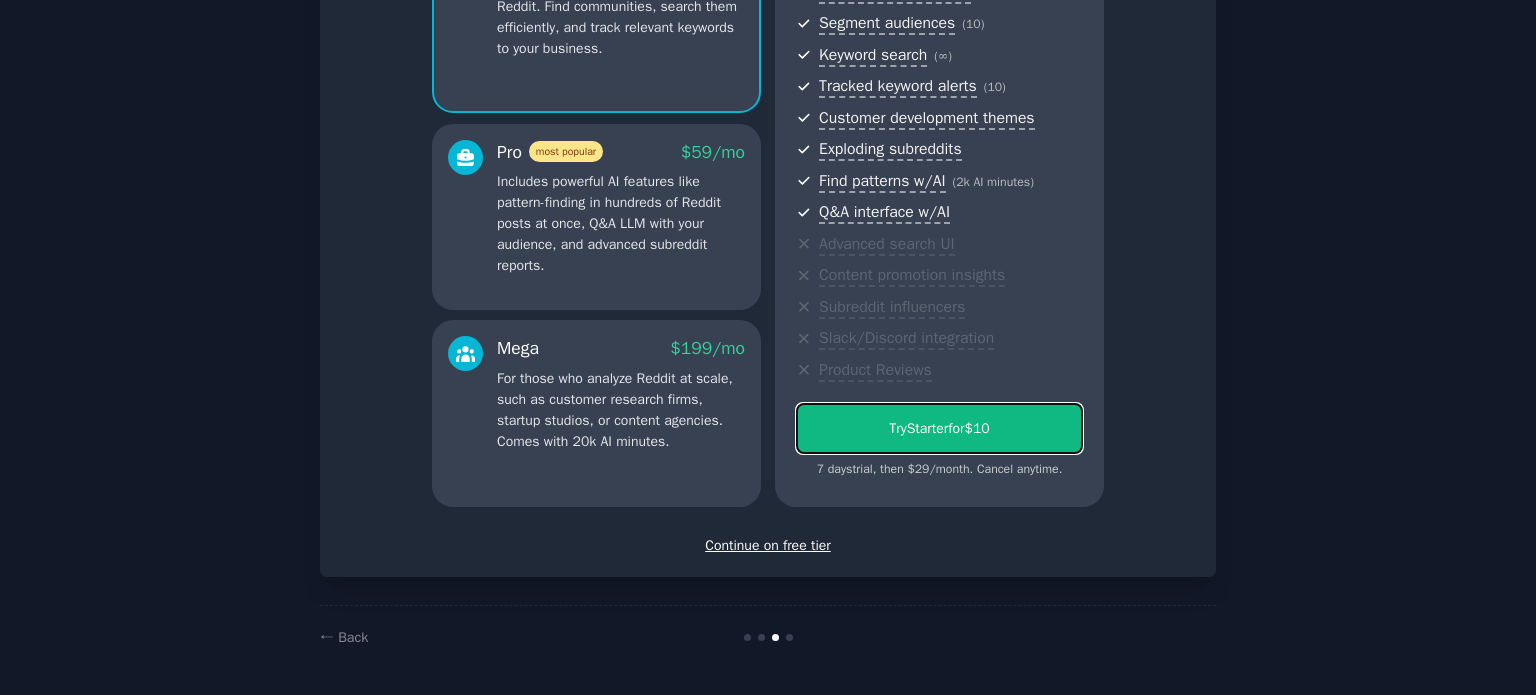 drag, startPoint x: 919, startPoint y: 423, endPoint x: 864, endPoint y: 546, distance: 134.73679 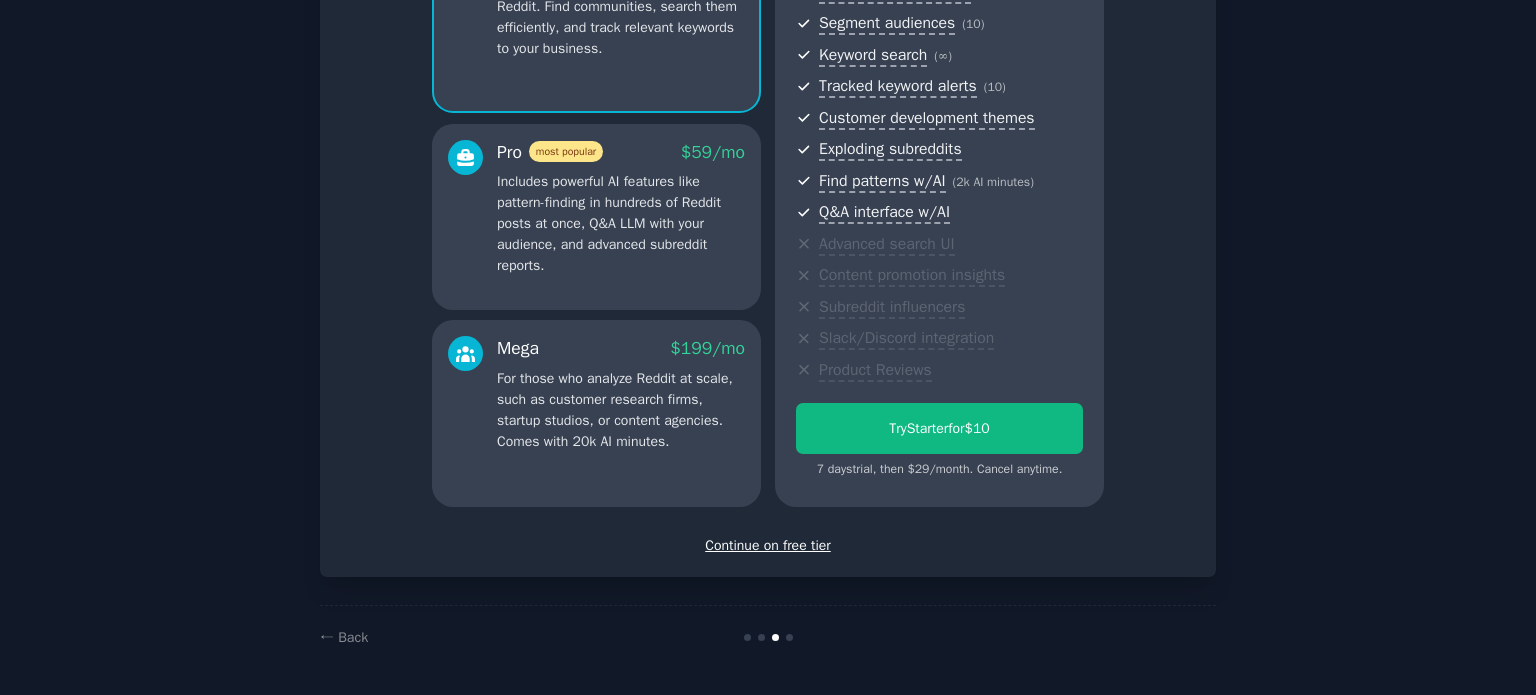 click on "Continue on free tier" at bounding box center (768, 545) 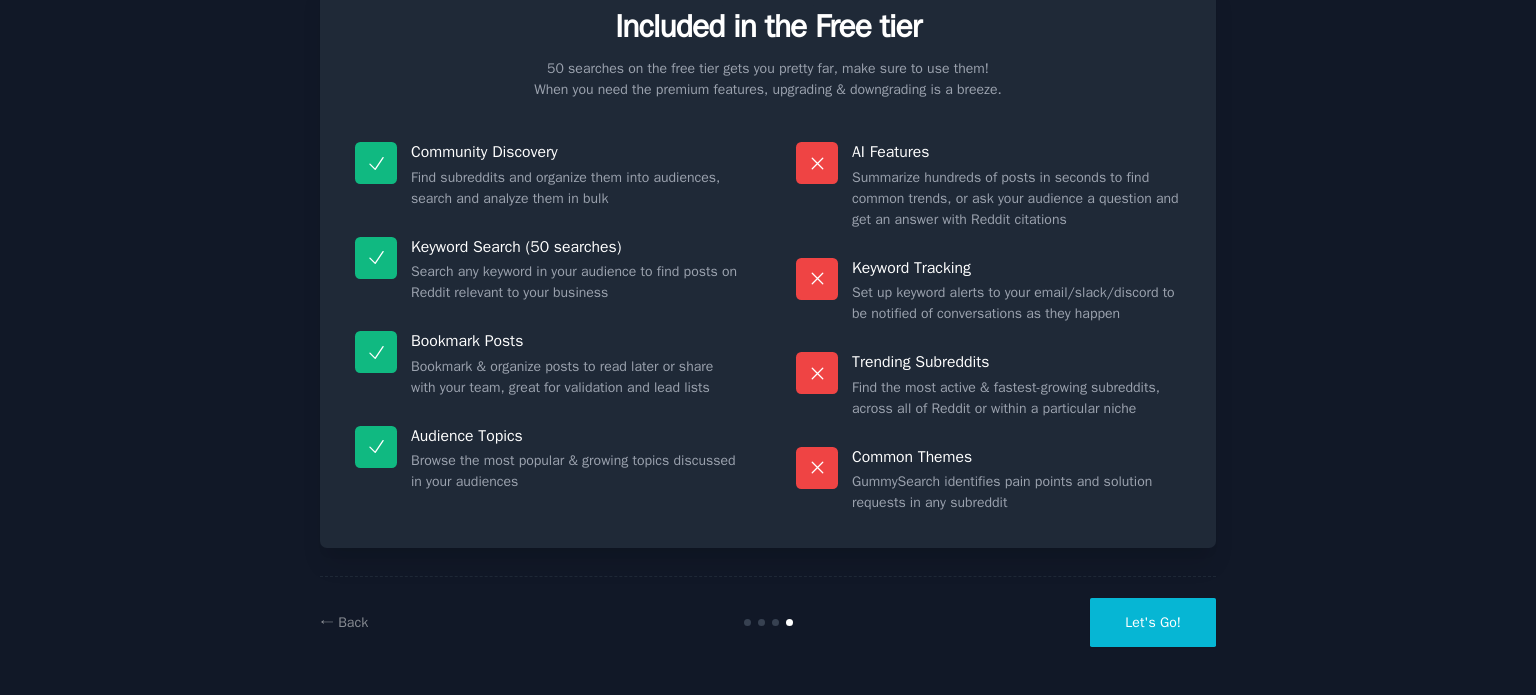 click on "Let's Go!" at bounding box center [1153, 622] 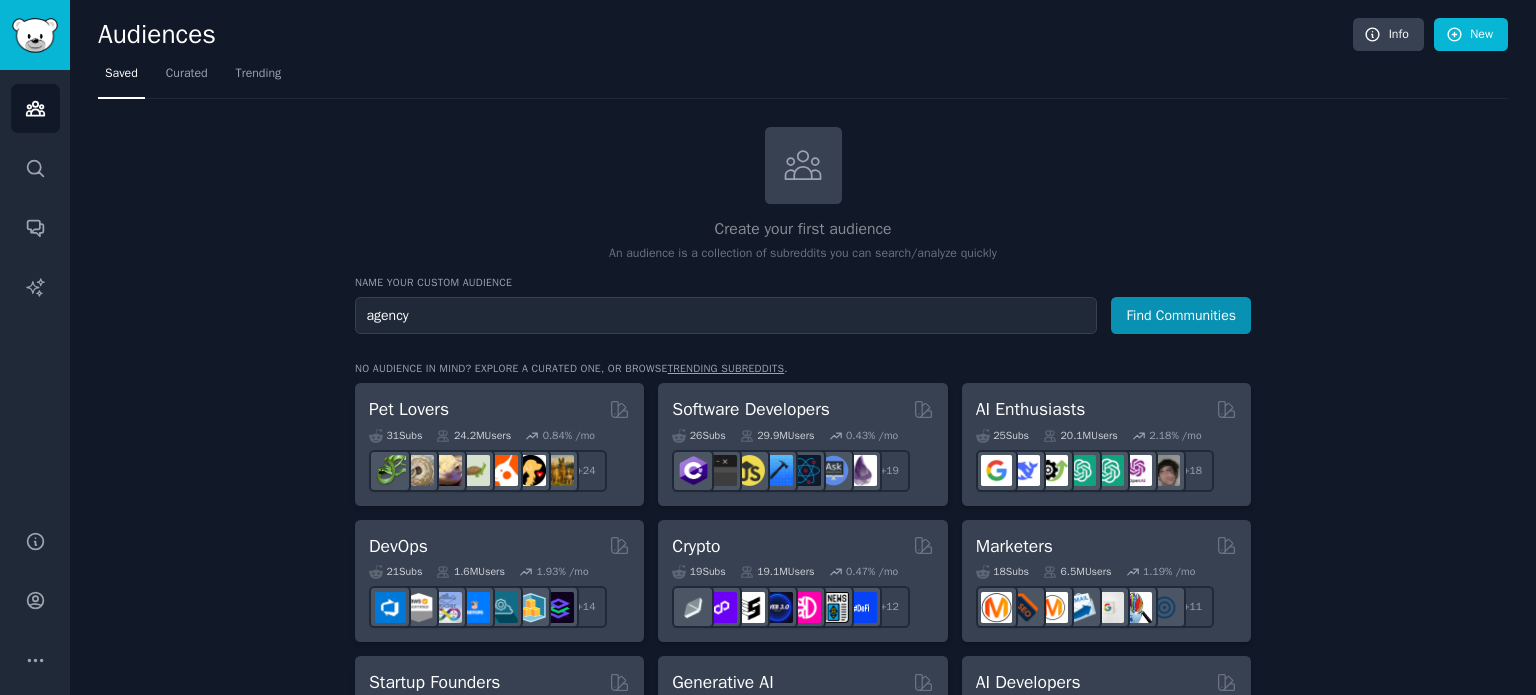 type on "agency" 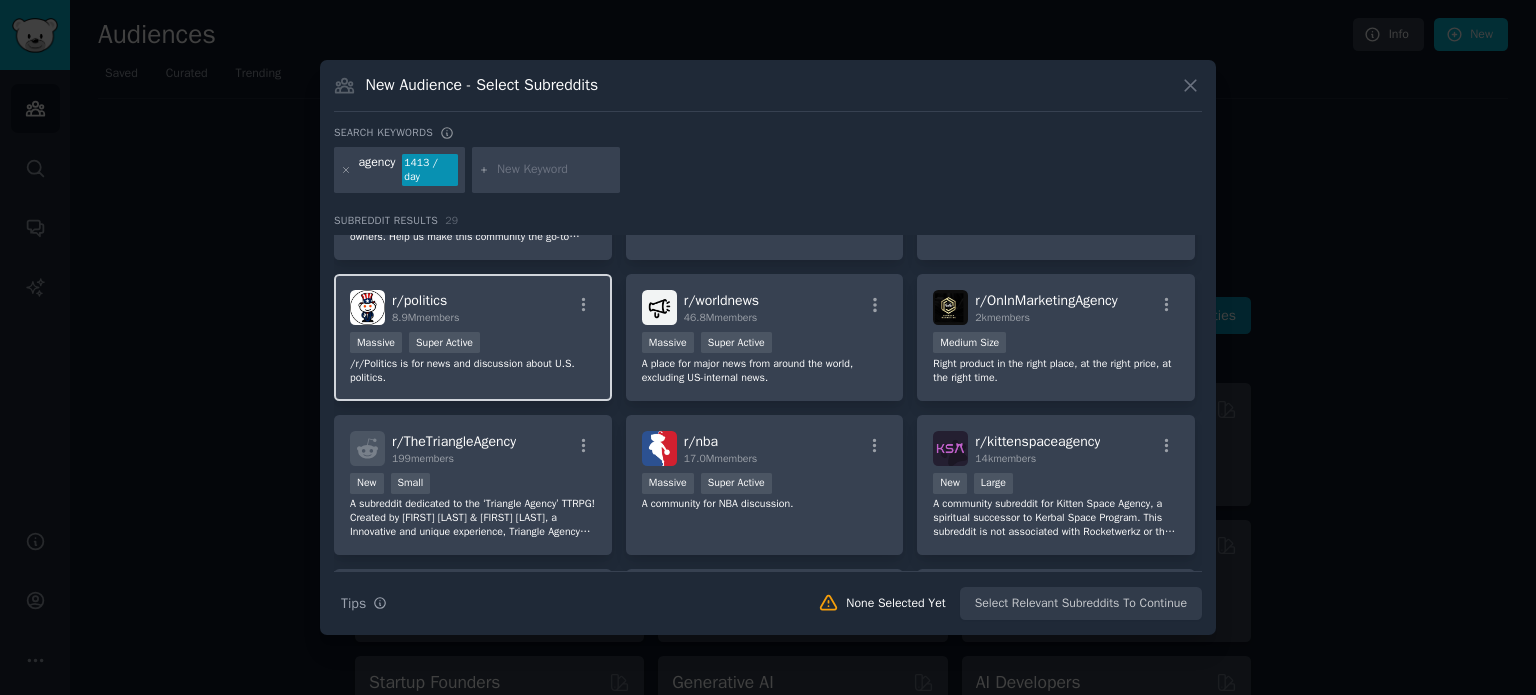 scroll, scrollTop: 0, scrollLeft: 0, axis: both 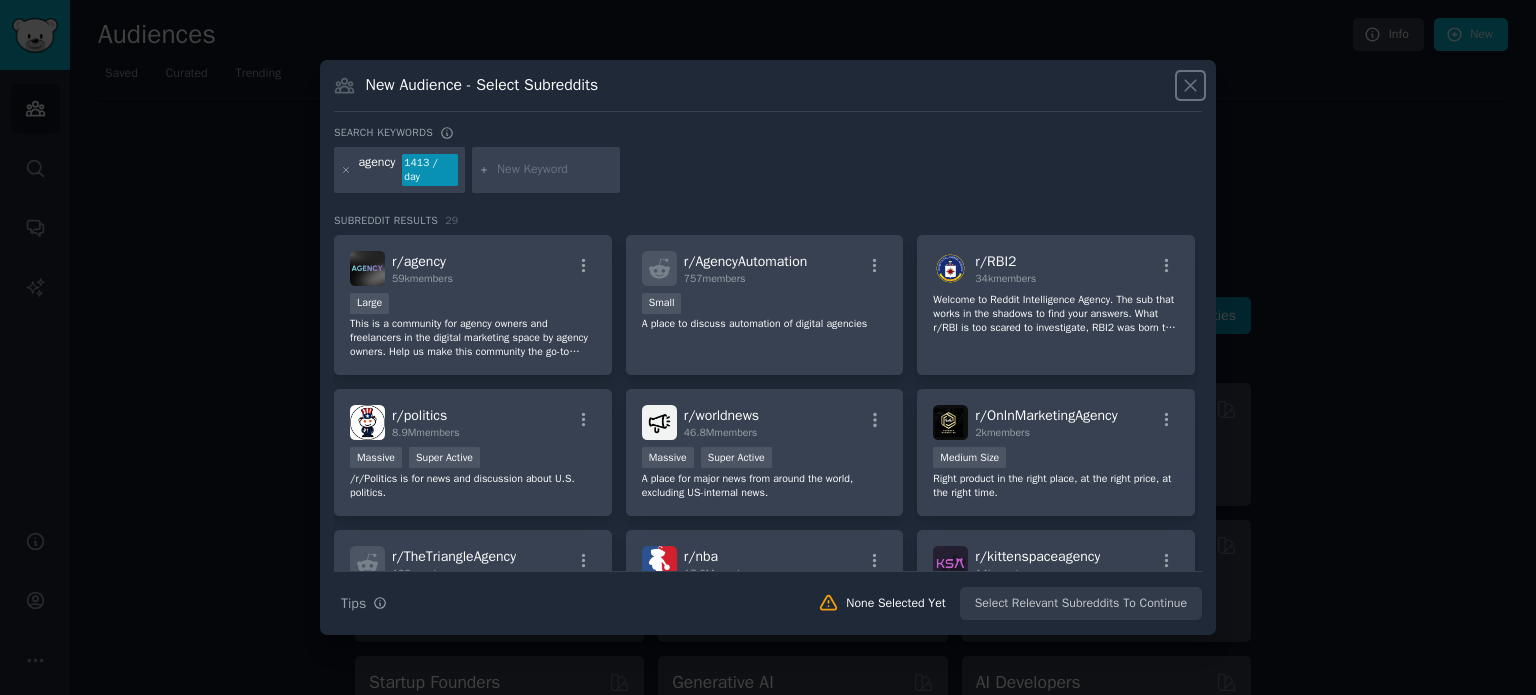 type 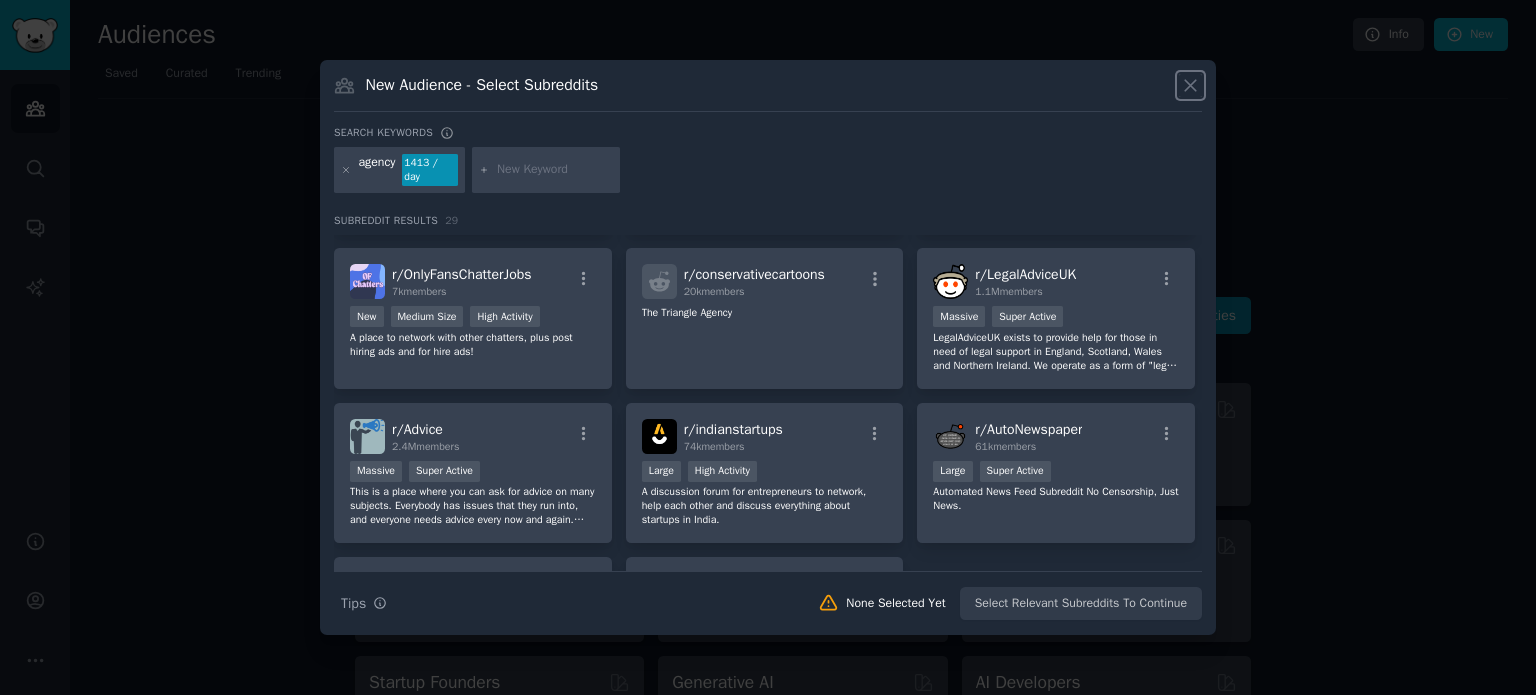 scroll, scrollTop: 1041, scrollLeft: 0, axis: vertical 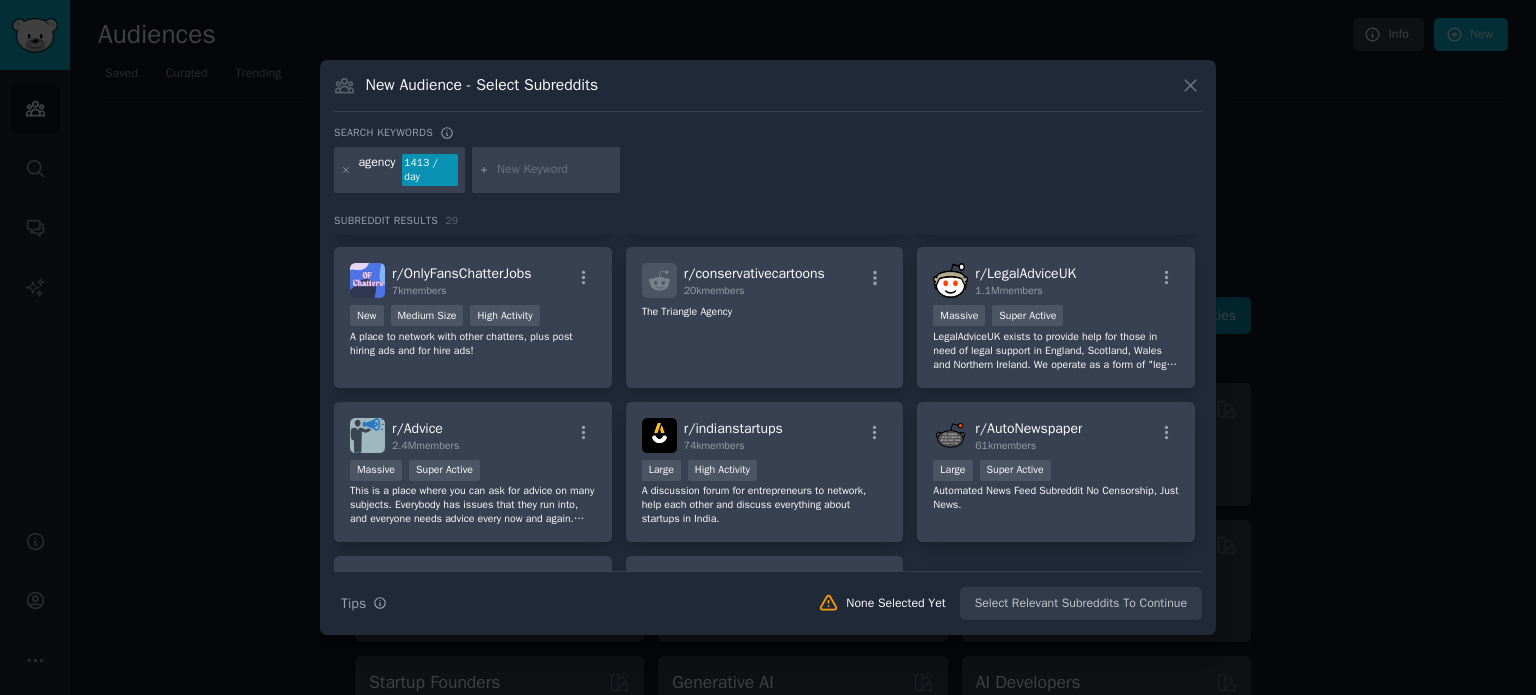 click on "New Audience - Select Subreddits" at bounding box center (768, 93) 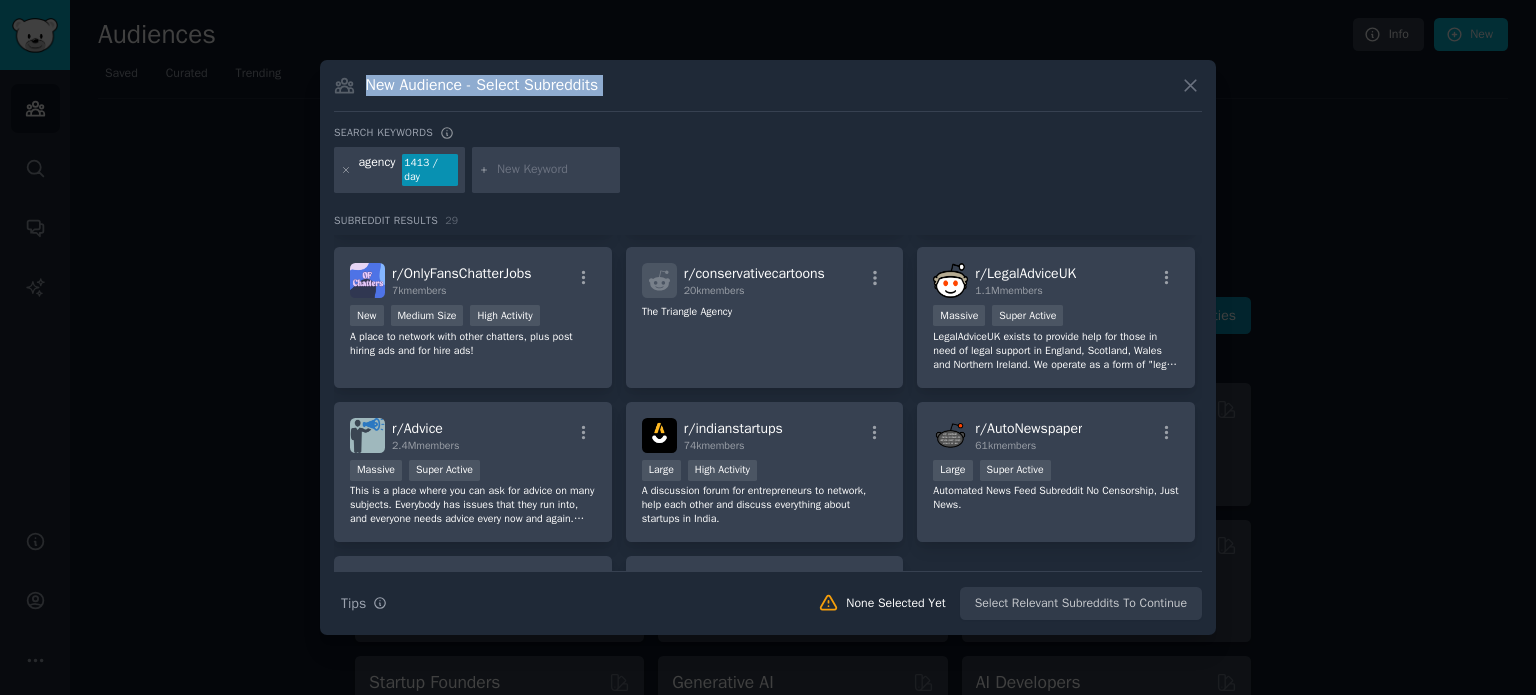 click on "New Audience - Select Subreddits" at bounding box center [768, 93] 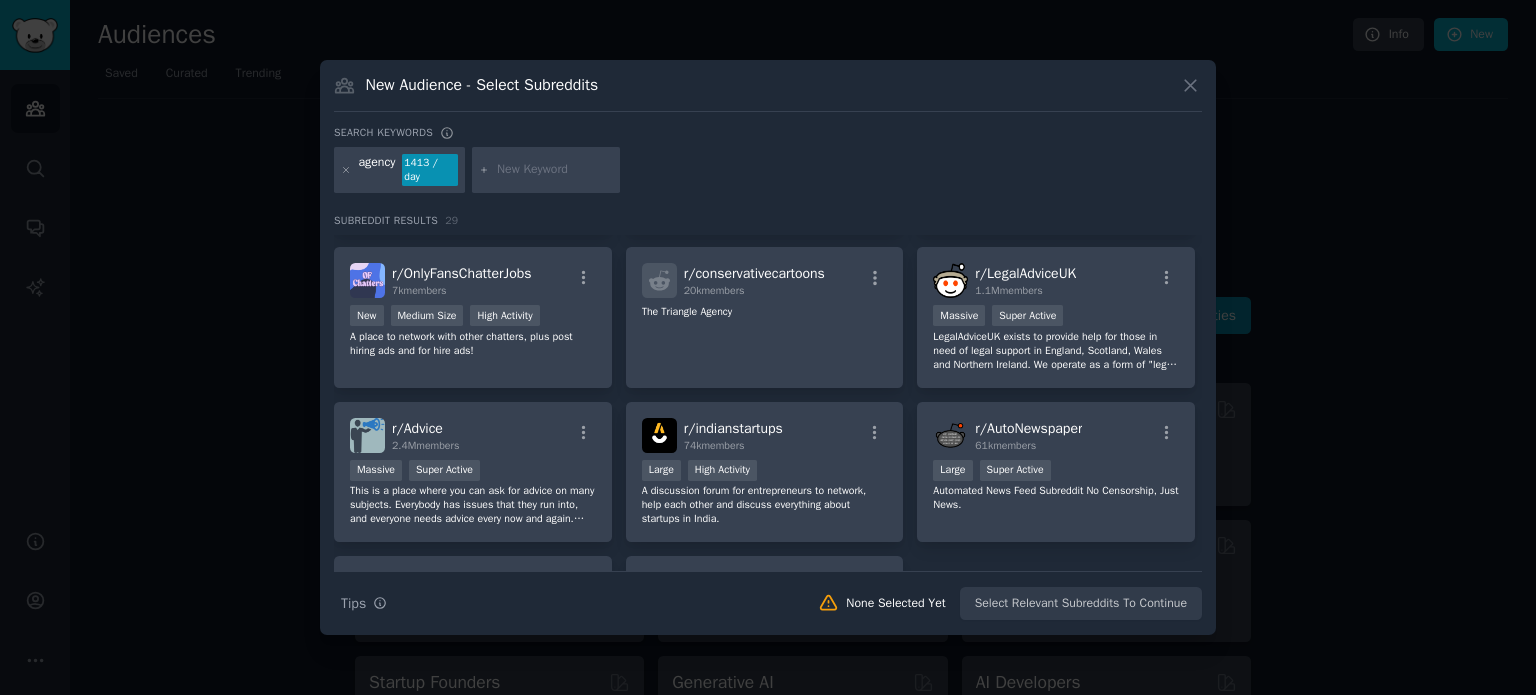 click on "New Audience - Select Subreddits" at bounding box center [768, 93] 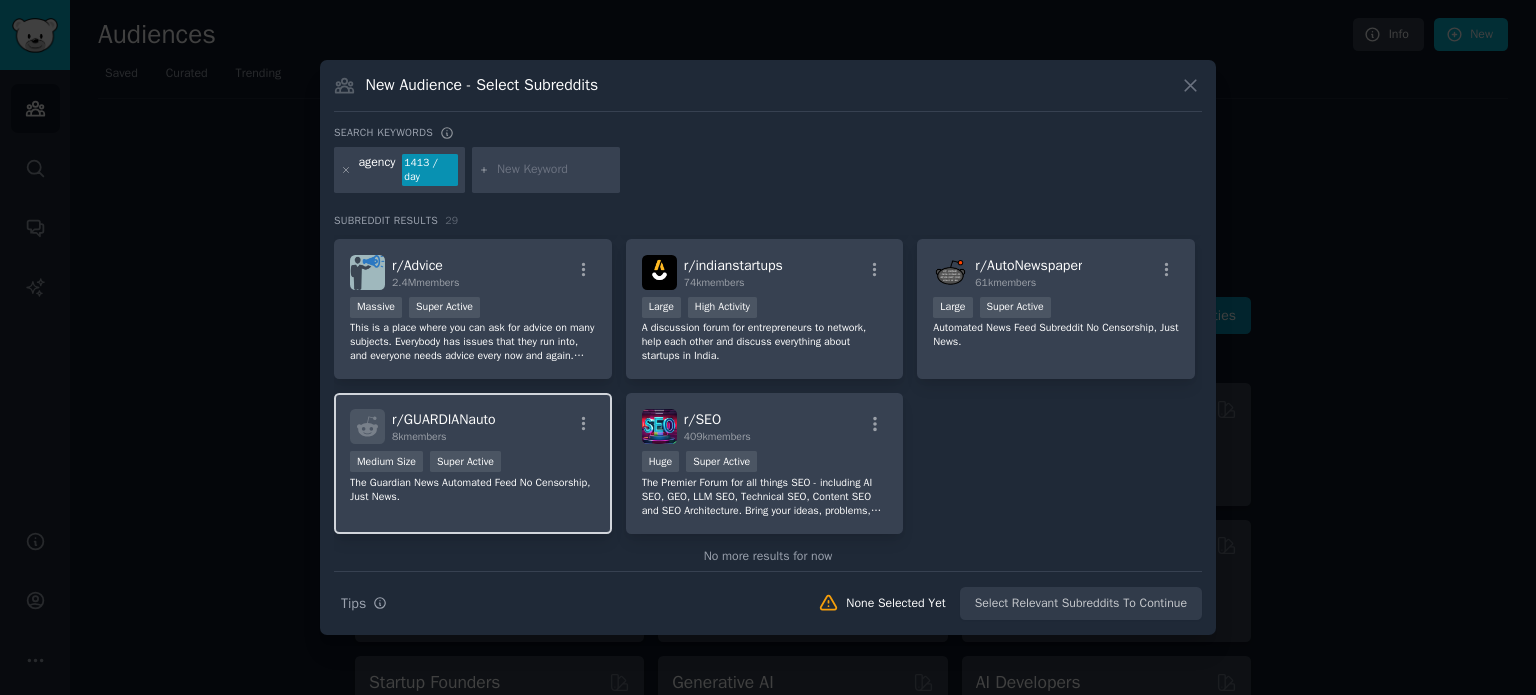 scroll, scrollTop: 1228, scrollLeft: 0, axis: vertical 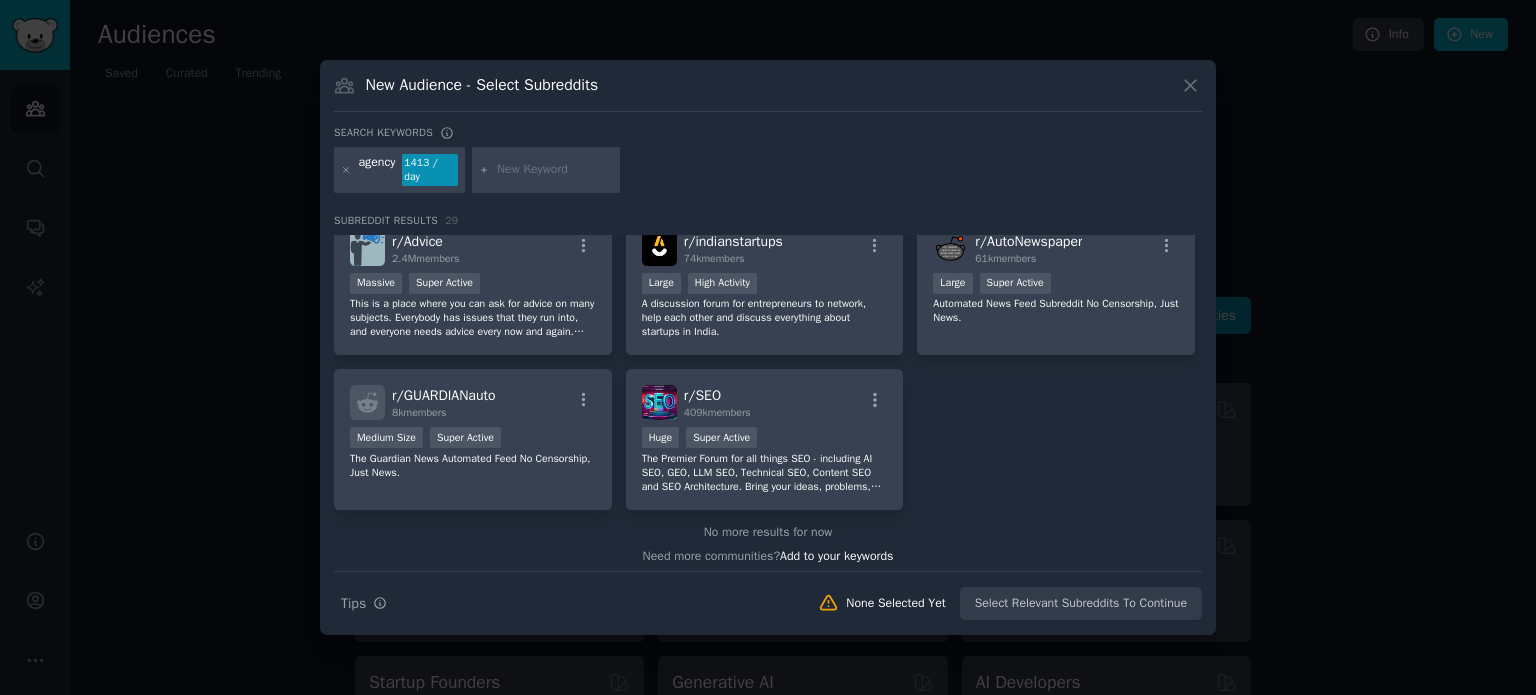 click on "New Audience - Select Subreddits" at bounding box center [768, 93] 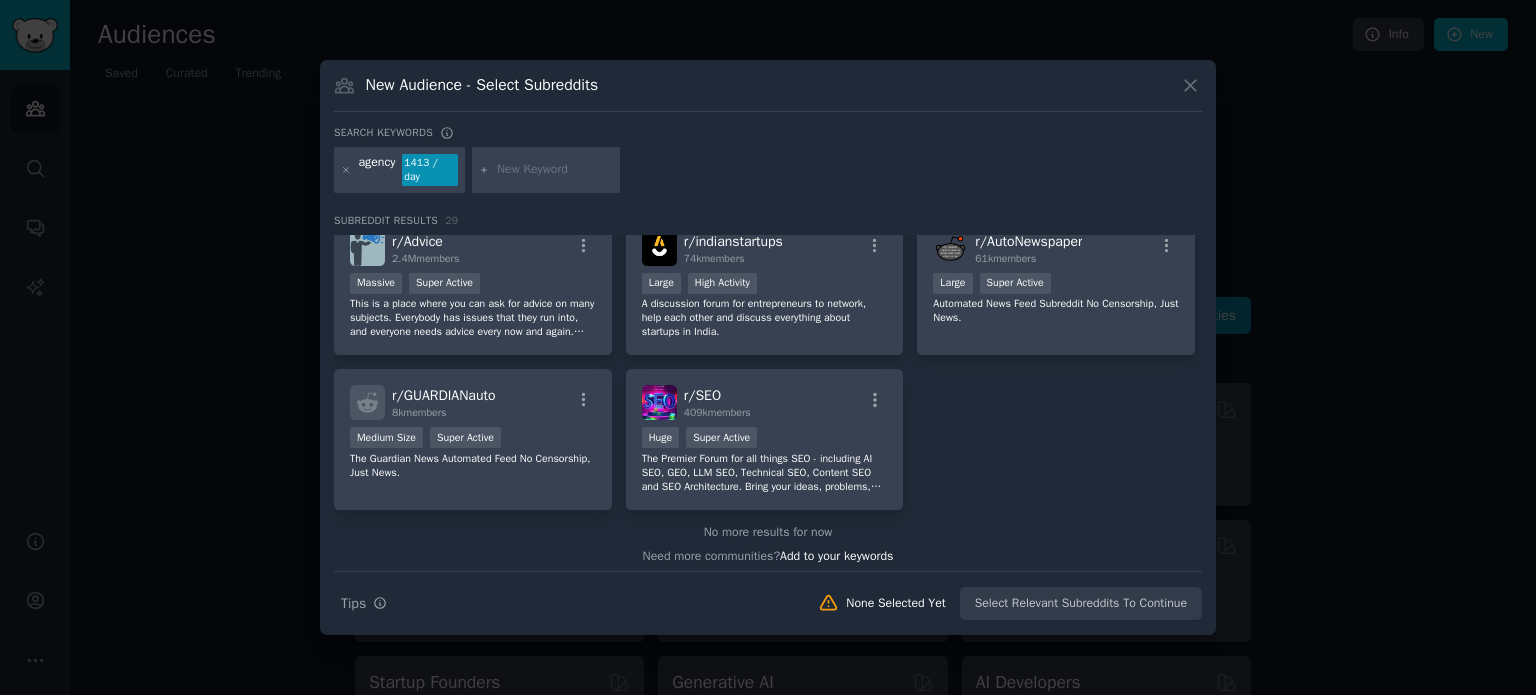 click on "New Audience - Select Subreddits" at bounding box center (768, 93) 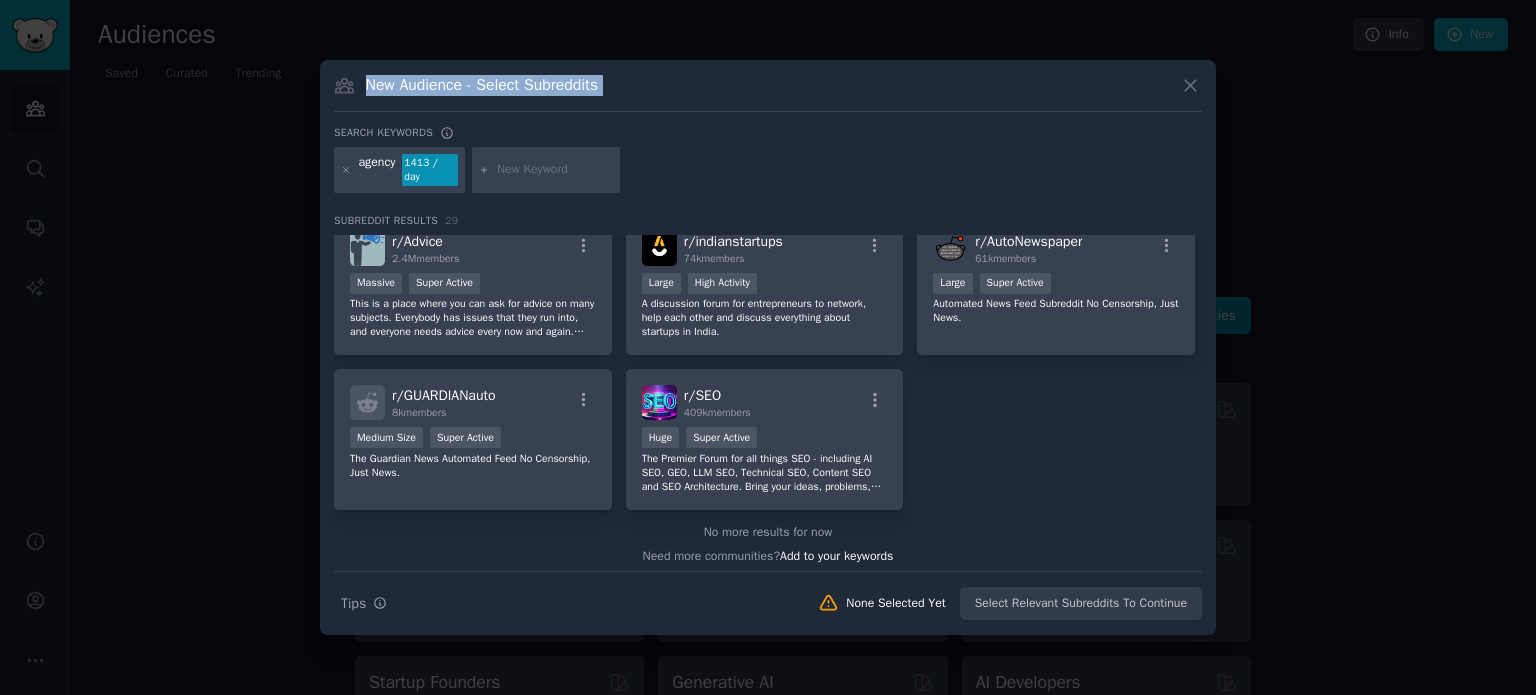 click on "New Audience - Select Subreddits" at bounding box center (768, 93) 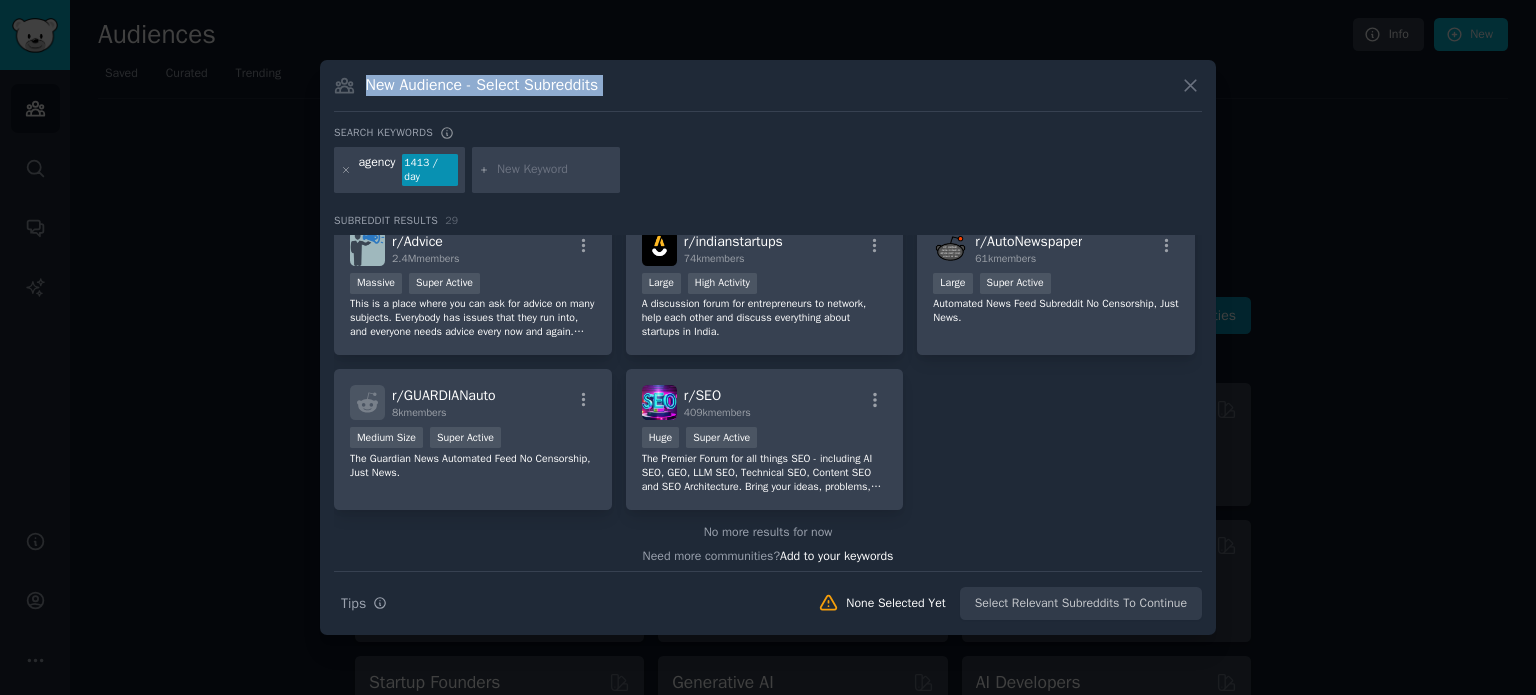 click on "New Audience - Select Subreddits" at bounding box center [768, 93] 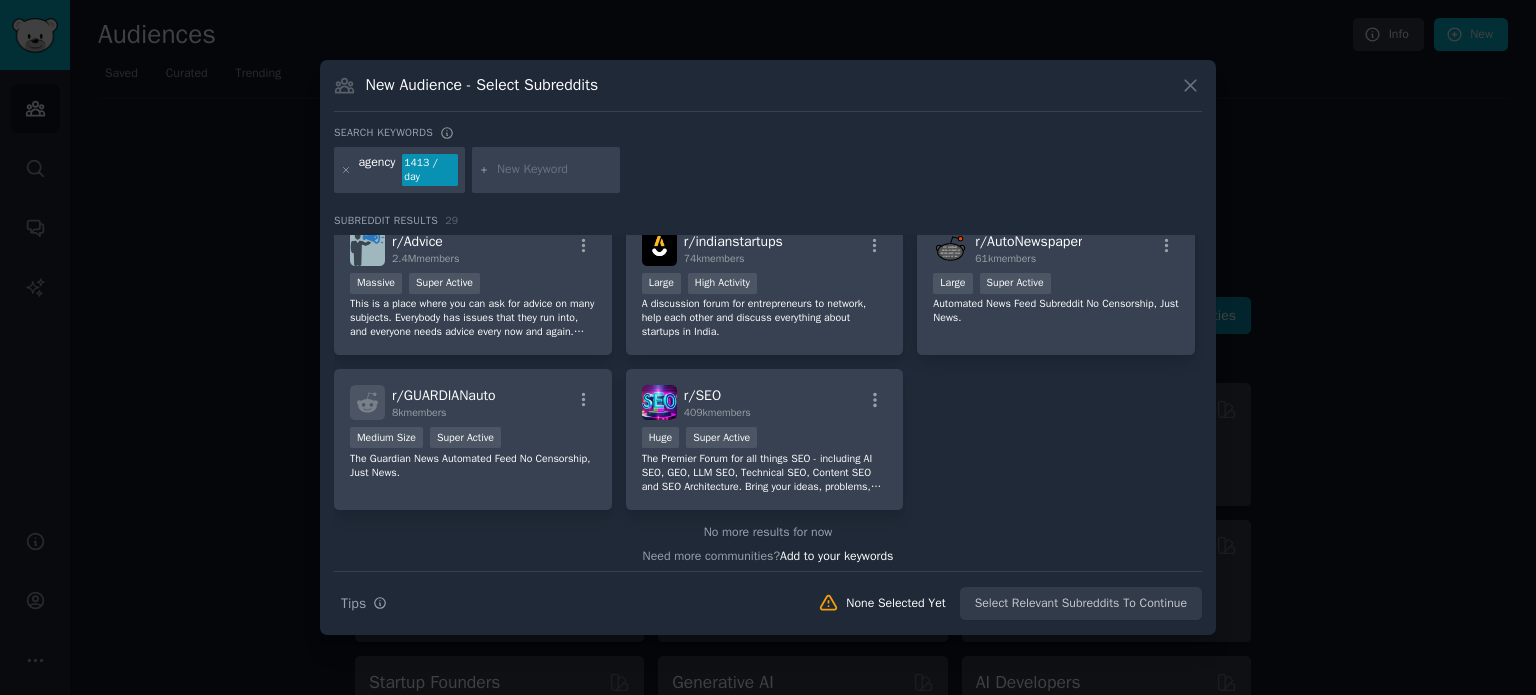 click on "New Audience - Select Subreddits" at bounding box center [768, 93] 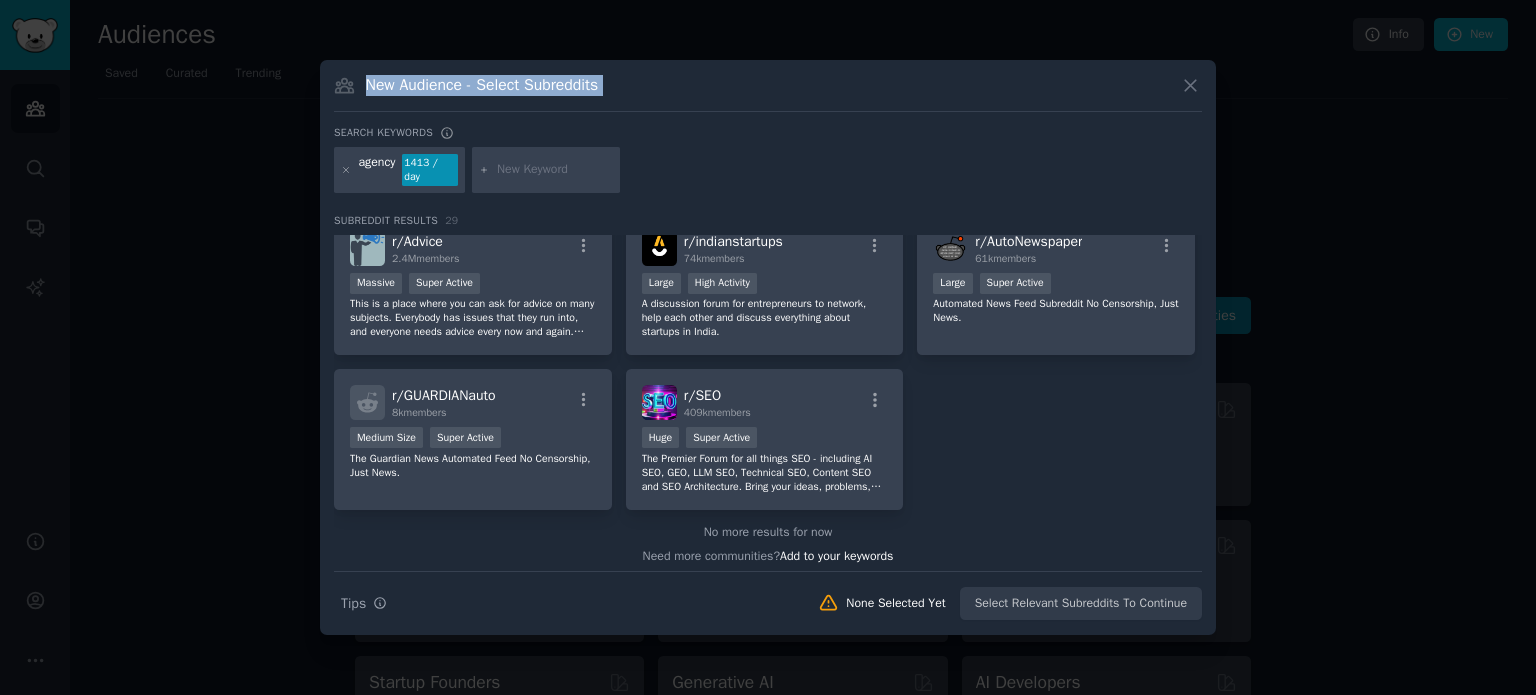 click on "New Audience - Select Subreddits" at bounding box center (768, 93) 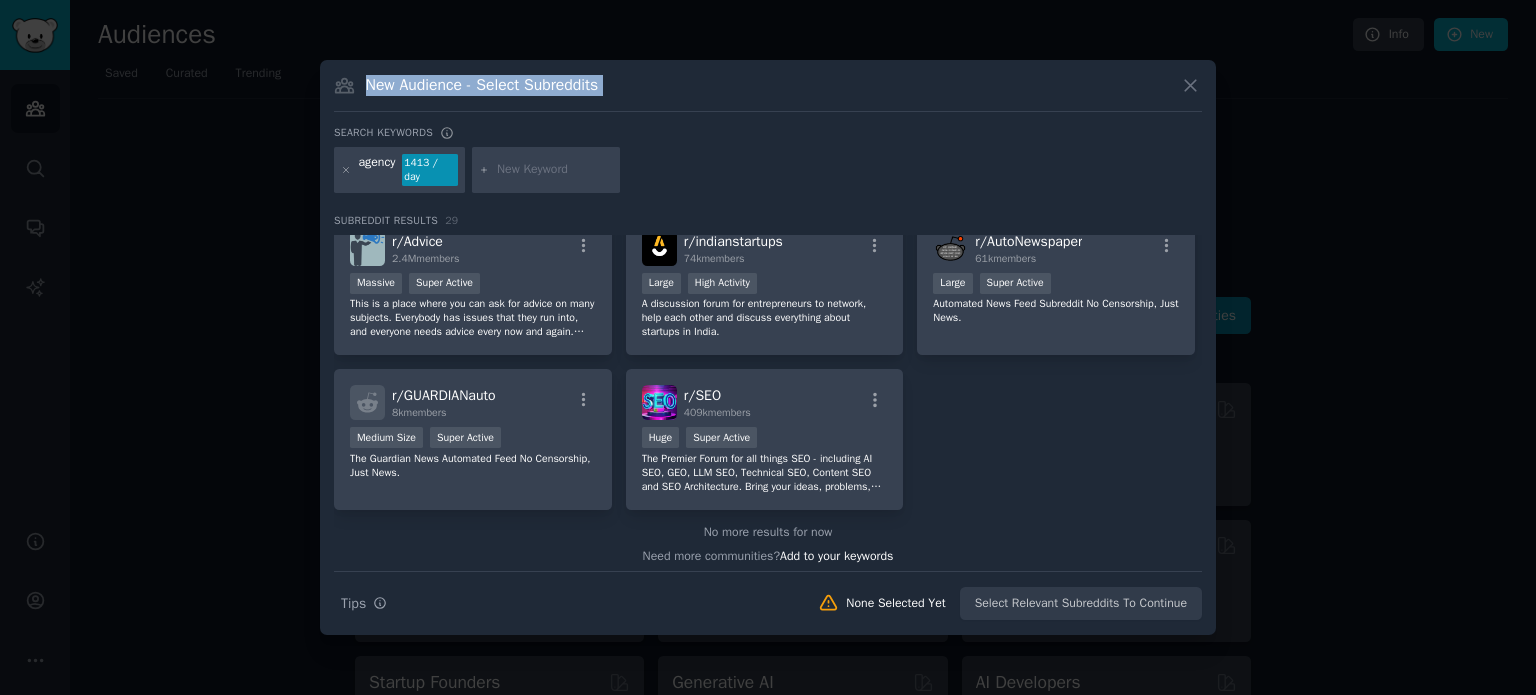 click on "New Audience - Select Subreddits" at bounding box center (482, 85) 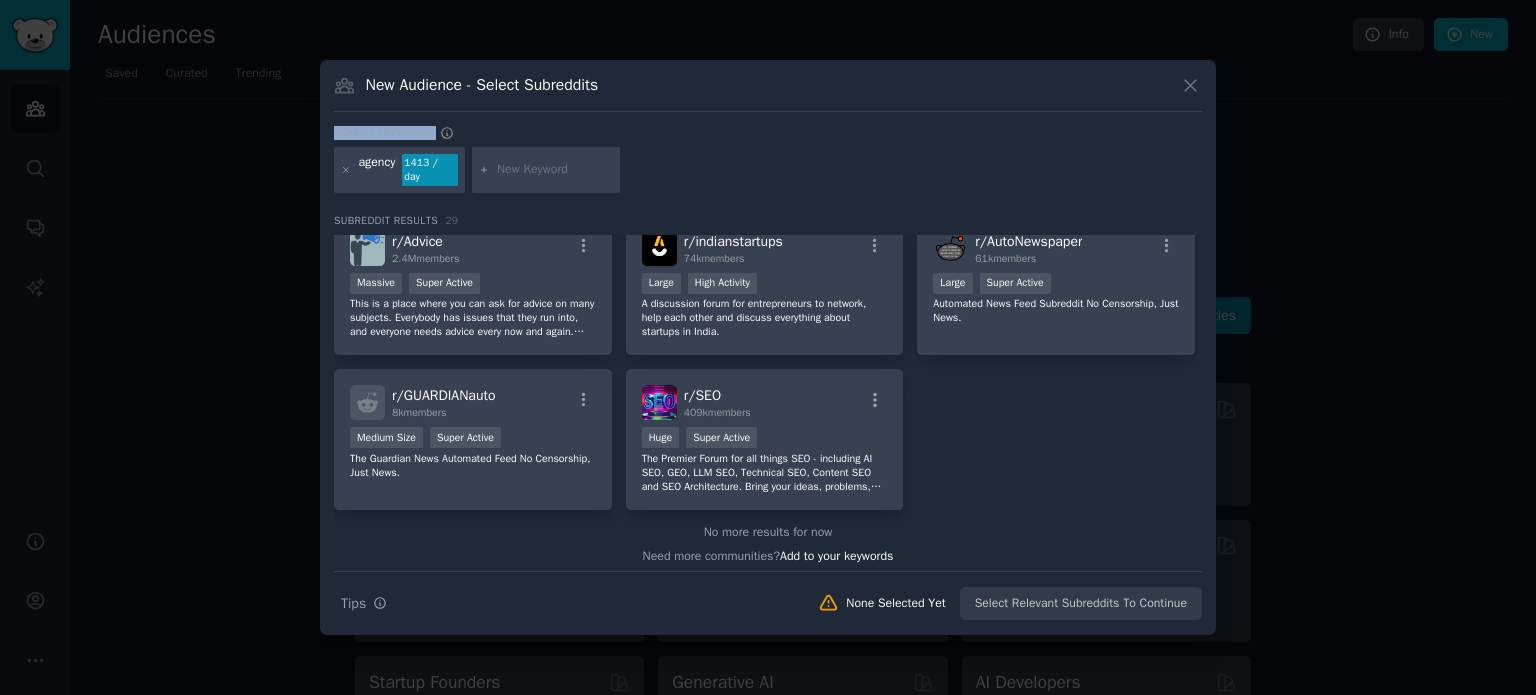 drag, startPoint x: 322, startPoint y: 142, endPoint x: 531, endPoint y: 141, distance: 209.0024 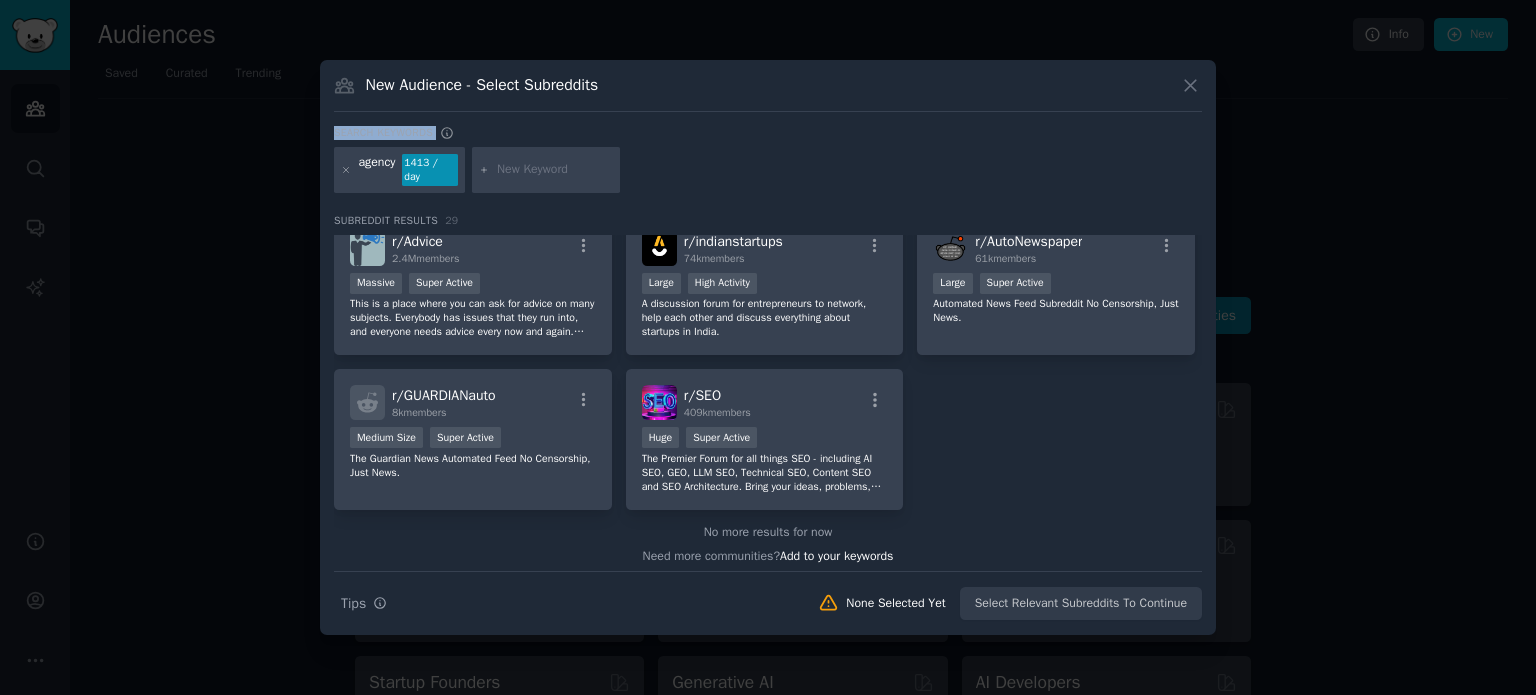 click on "New Audience - Select Subreddits Search keywords agency 1413 / day Subreddit Results 29 r/ agency 59k  members Large This is a community for agency owners and freelancers in the digital marketing space by agency owners. Help us make this community the go-to resource for peer-to-peer agency growth and connections! r/ AgencyAutomation 757  members 100 - 1000 members Small A place to discuss automation of digital agencies r/ RBI2 34k  members Welcome to Reddit Intelligence Agency. The sub that works in the shadows to find your answers. What r/RBI is too scared to investigate, RBI2 was born to handle as it matured into Reddit’s Intelligence Agency. Like the CIA’s motto "The Work of a Nation. The Center of Intelligence." This sub uses crowd-sourcing and the talents of many diverse people to help you. r/ politics 8.9M  members Massive Super Active /r/Politics is for news and discussion about U.S. politics. r/ worldnews 46.8M  members Massive Super Active r/ OnlnMarketingAgency 2k  members Medium Size r/ 199 New" at bounding box center (768, 347) 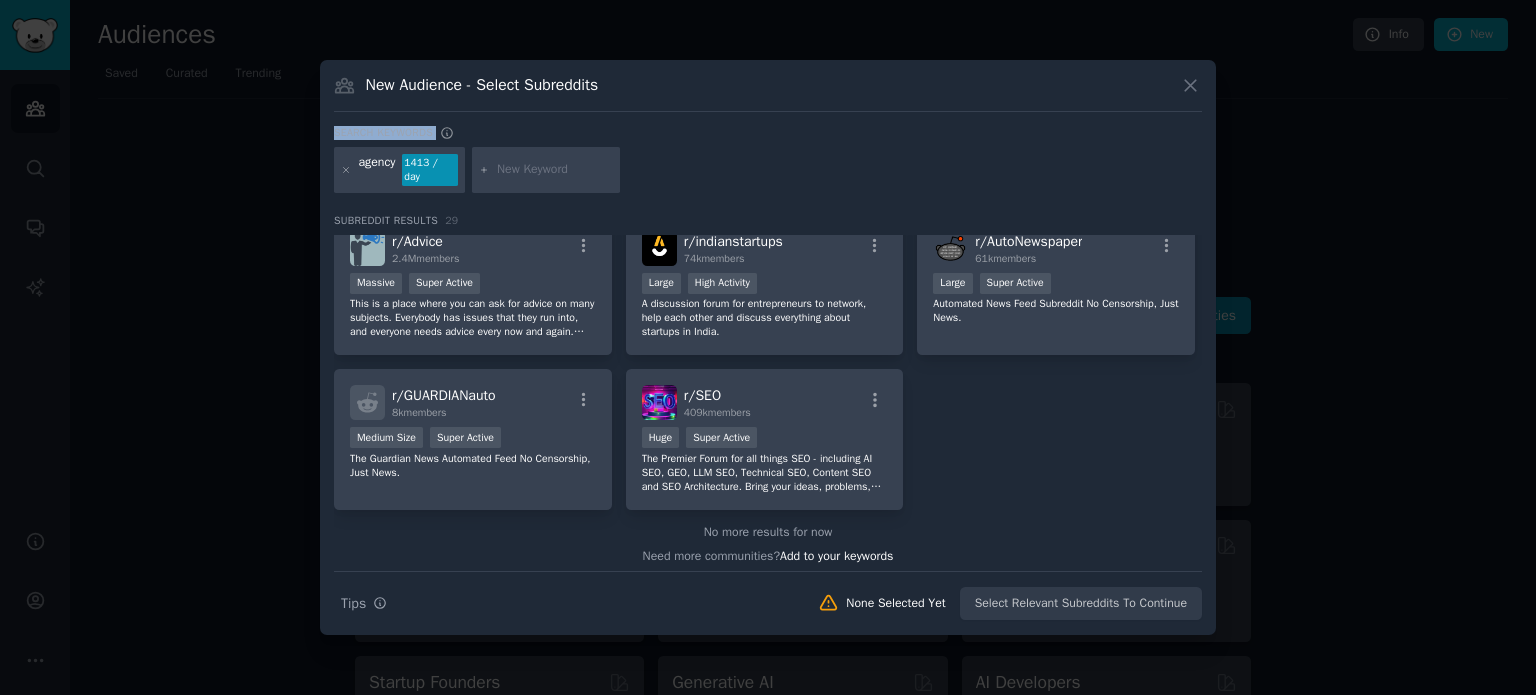 click on "Search keywords" at bounding box center (768, 136) 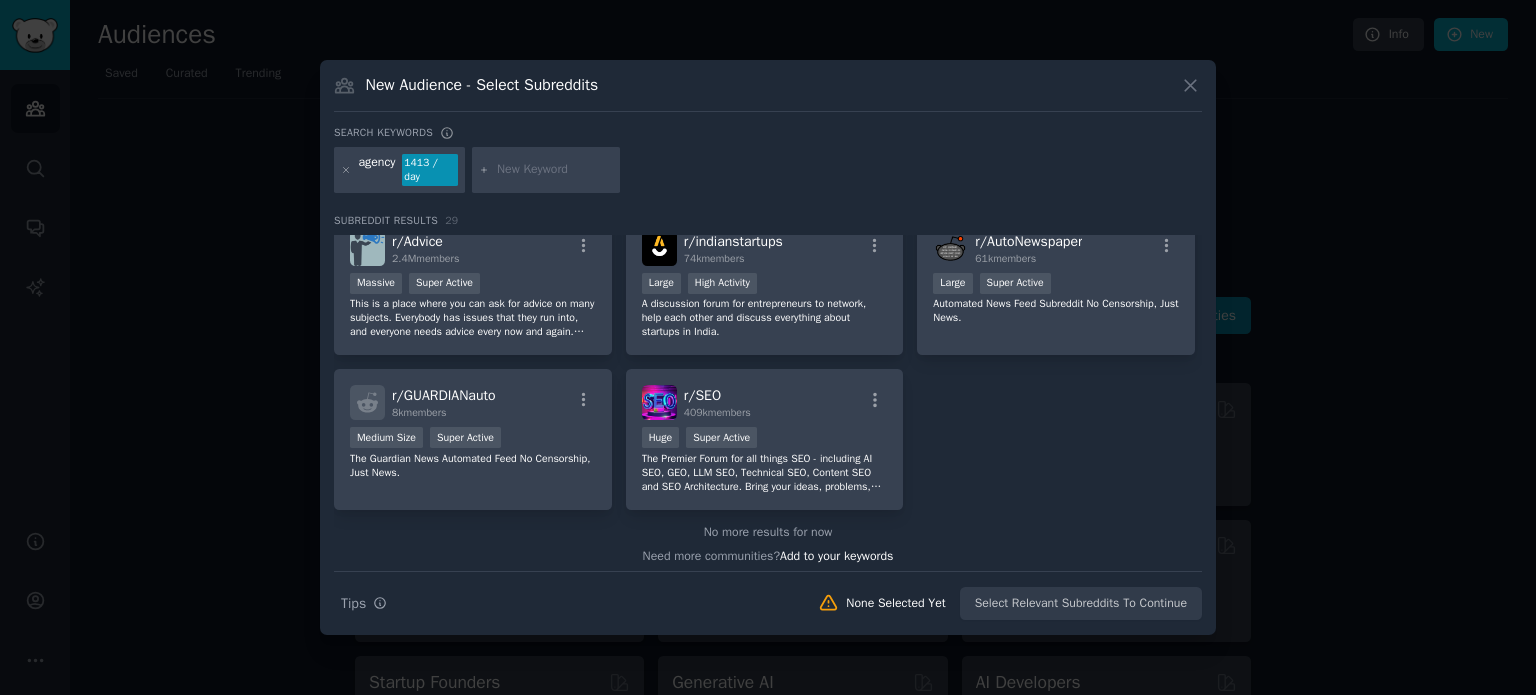 click on "Search keywords" at bounding box center [383, 133] 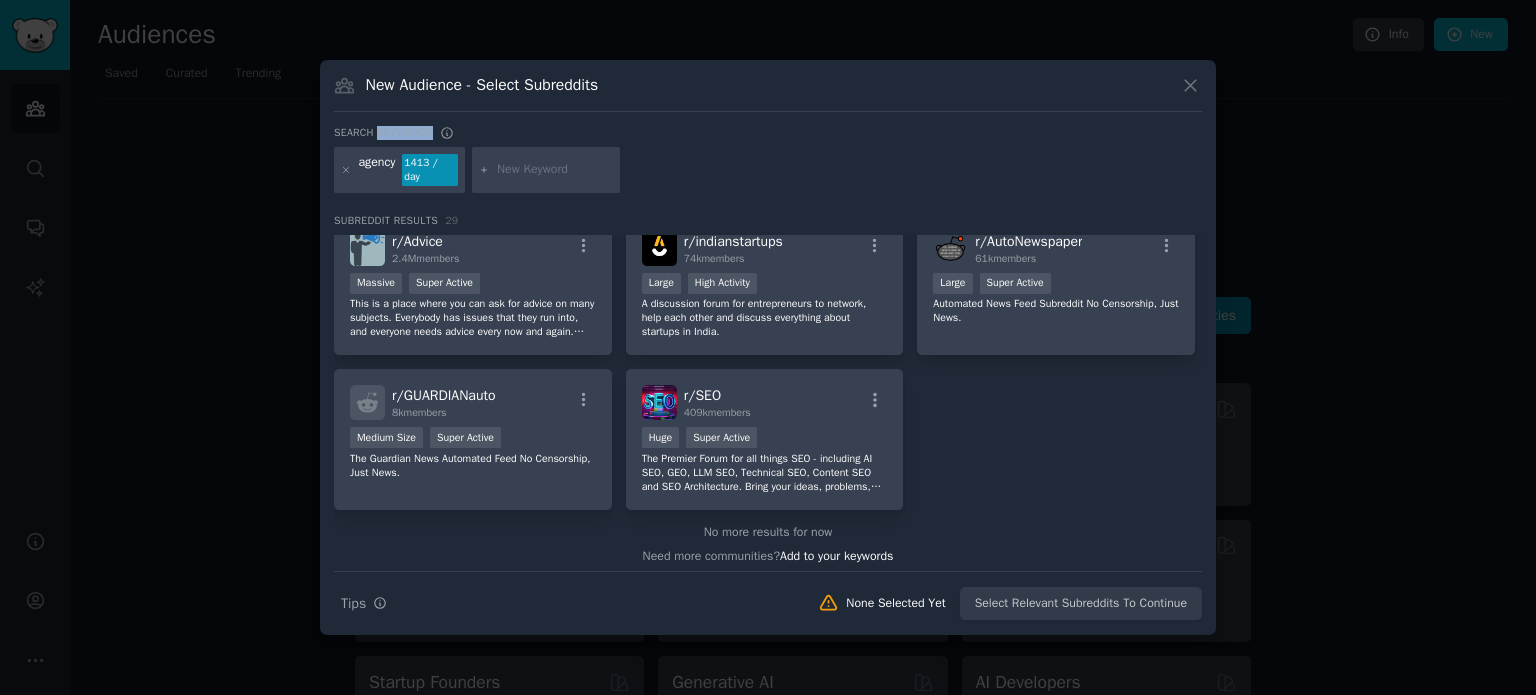 click on "Search keywords" at bounding box center [383, 133] 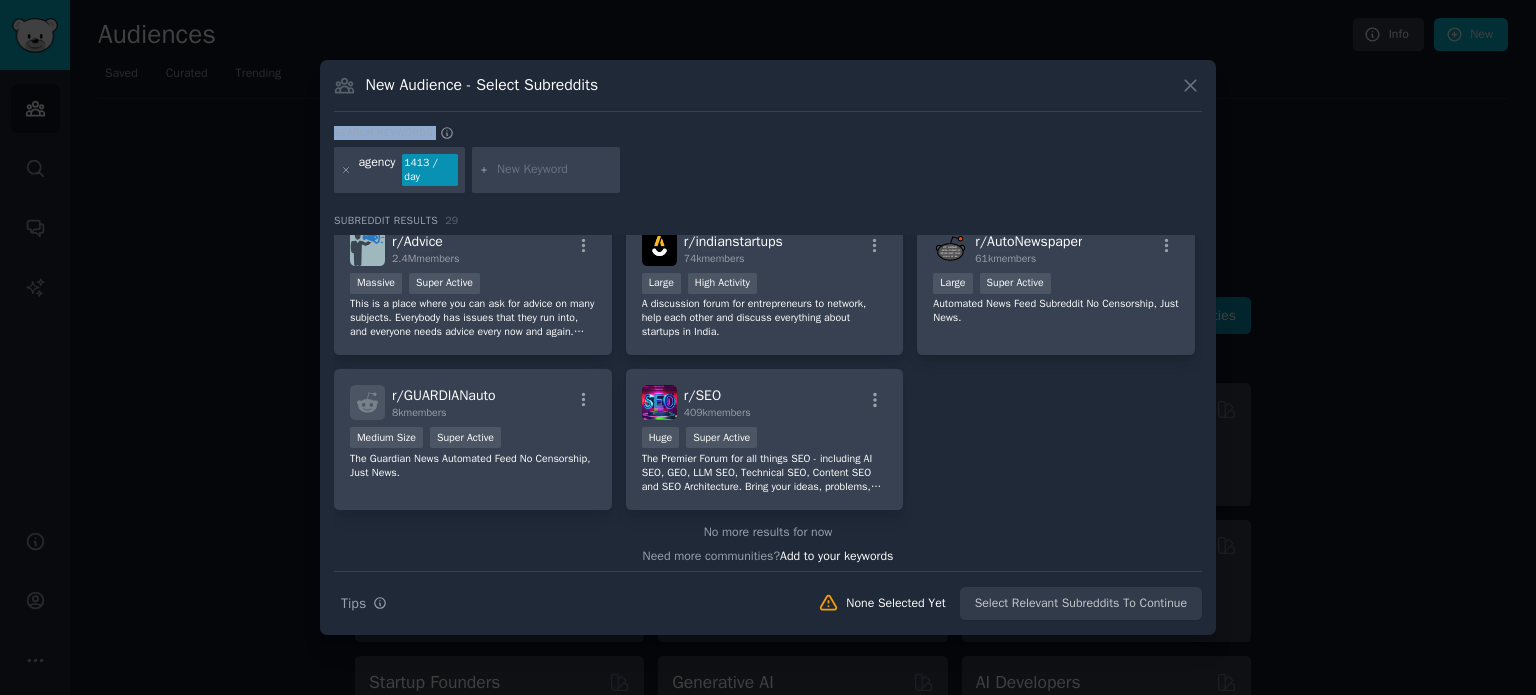 drag, startPoint x: 388, startPoint y: 137, endPoint x: 417, endPoint y: 123, distance: 32.202484 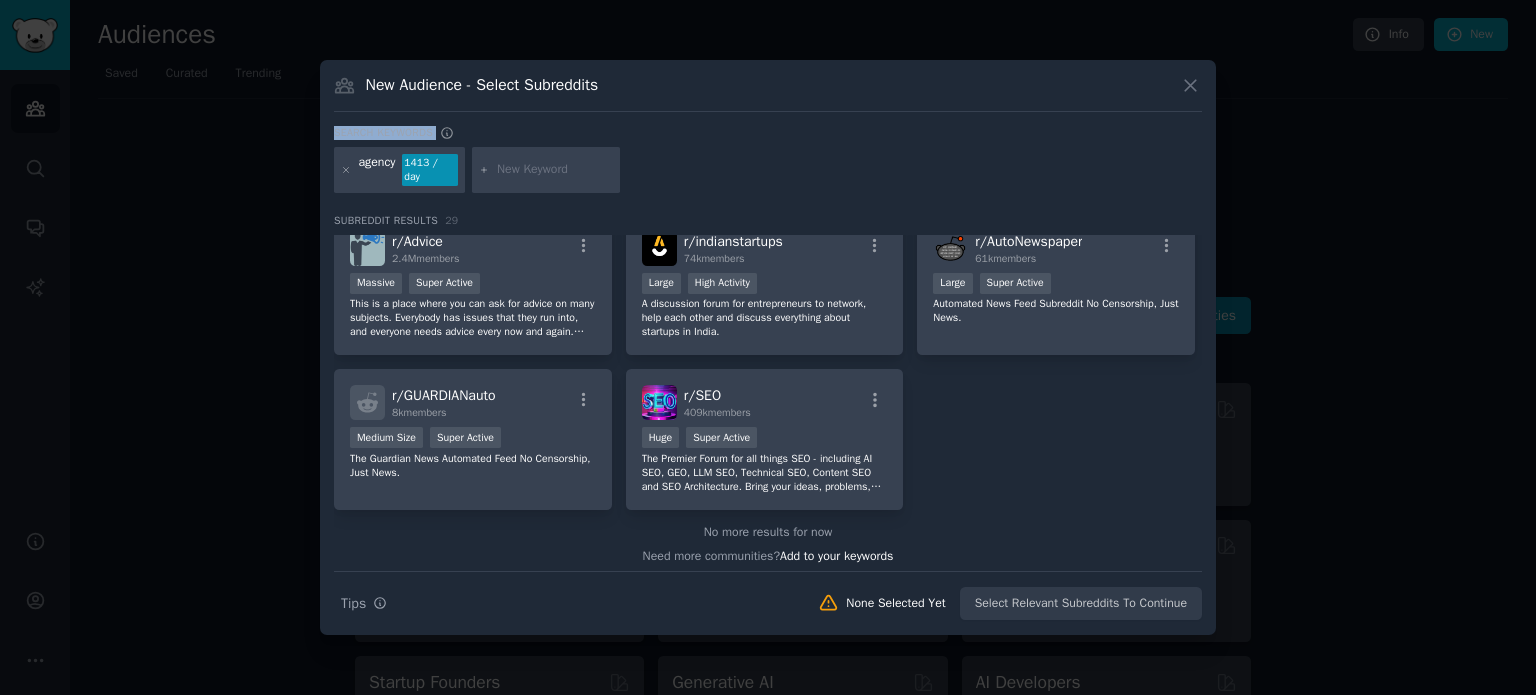 click on "Search keywords" at bounding box center [383, 133] 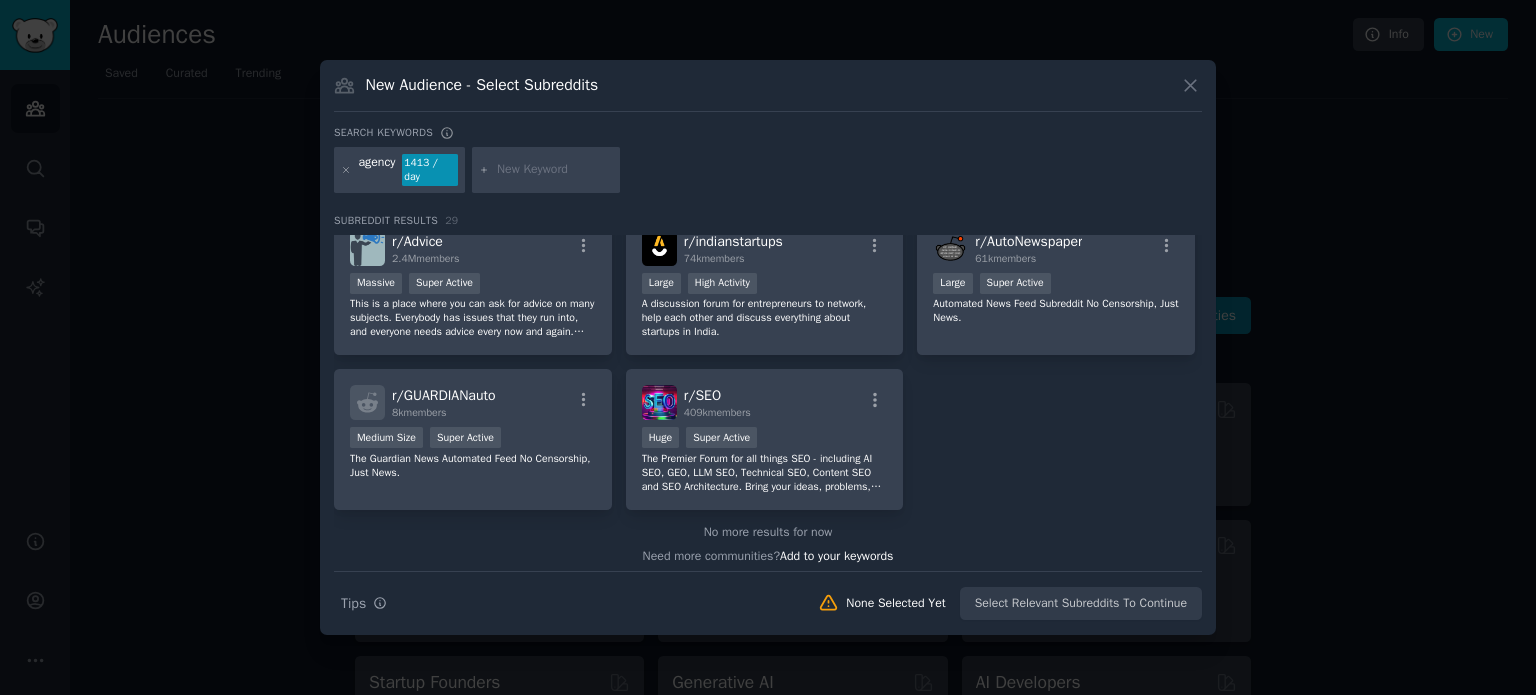 click on "New Audience - Select Subreddits" at bounding box center [482, 85] 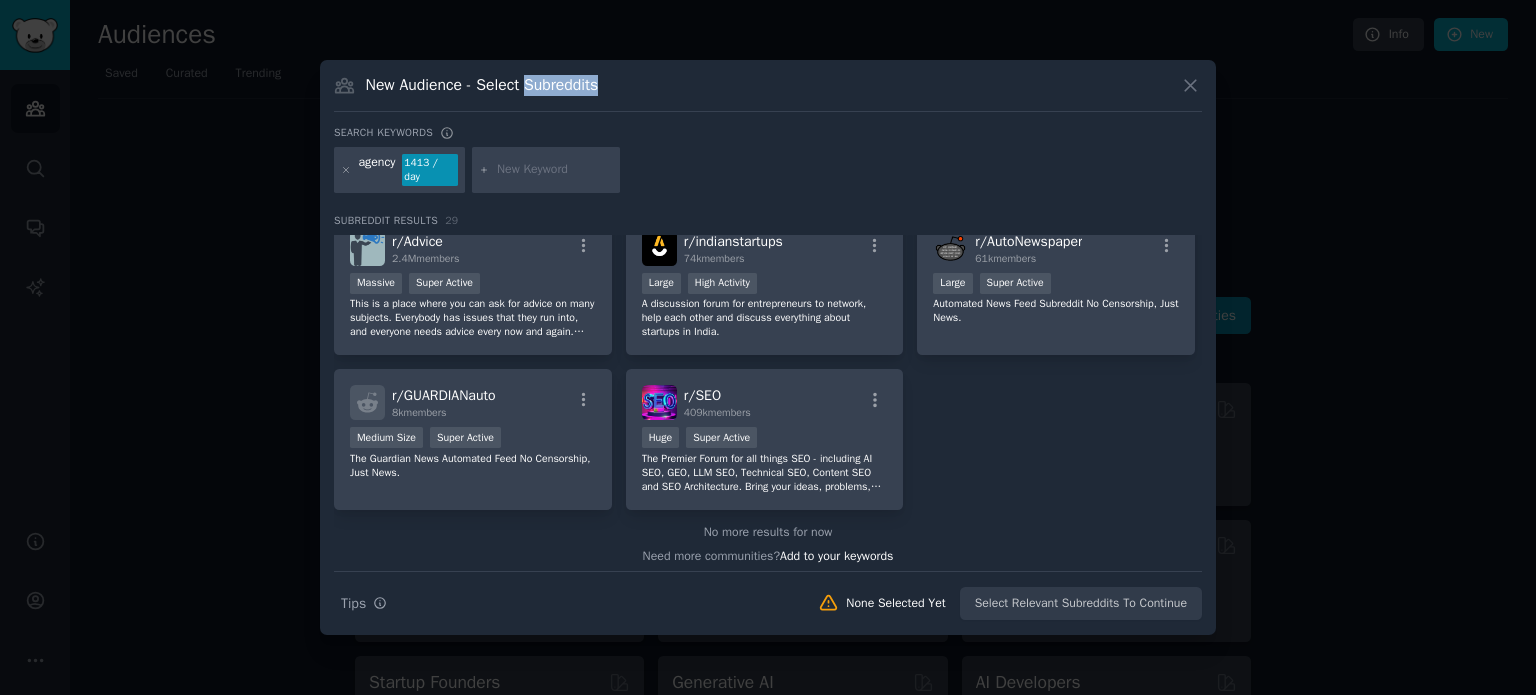 click on "New Audience - Select Subreddits" at bounding box center [482, 85] 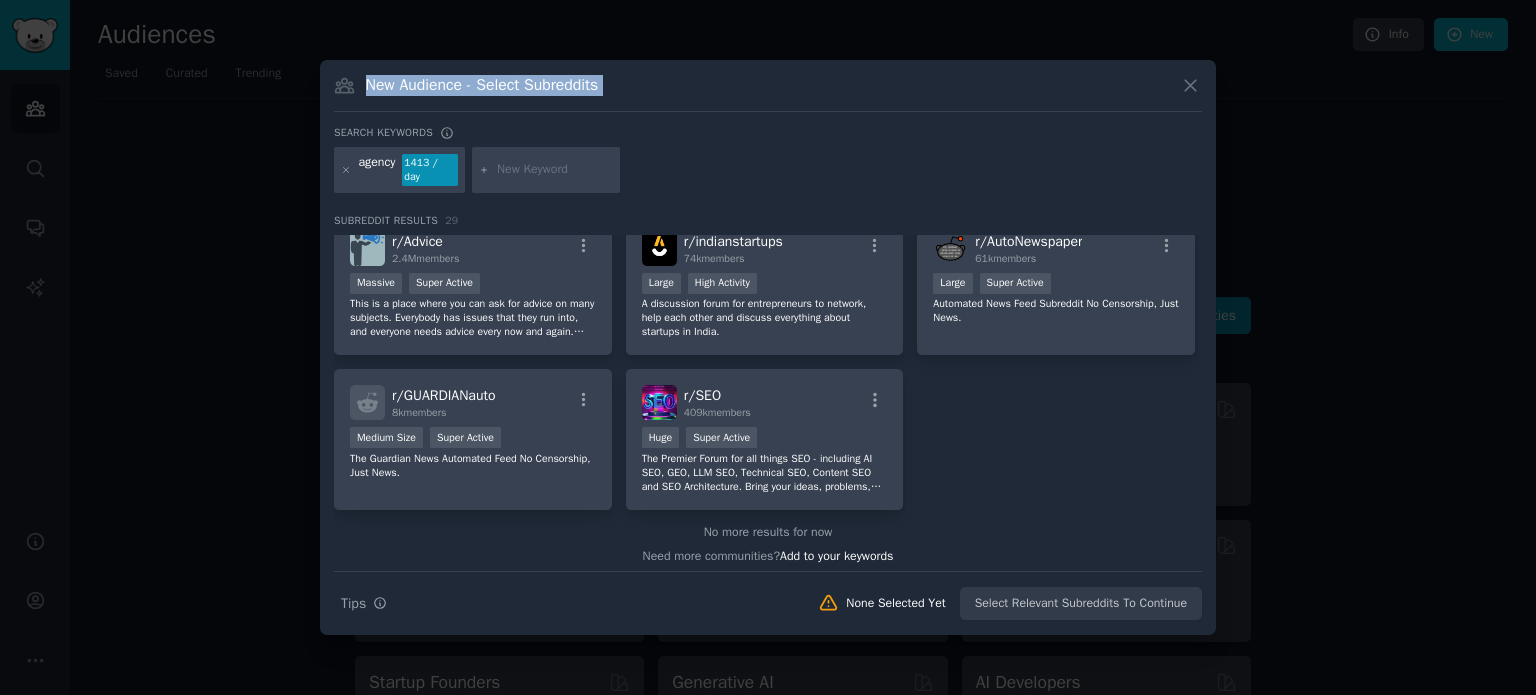 click on "New Audience - Select Subreddits" at bounding box center (482, 85) 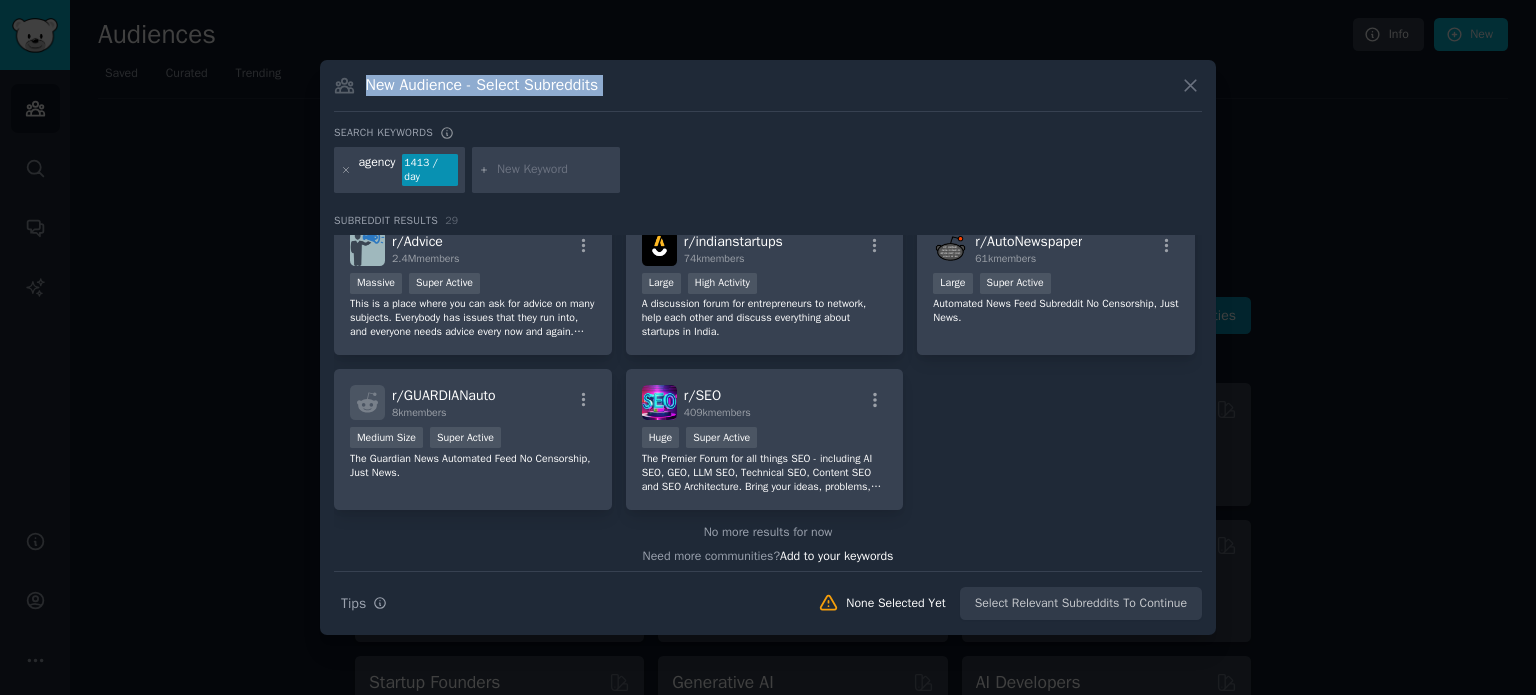 click on "New Audience - Select Subreddits" at bounding box center [768, 93] 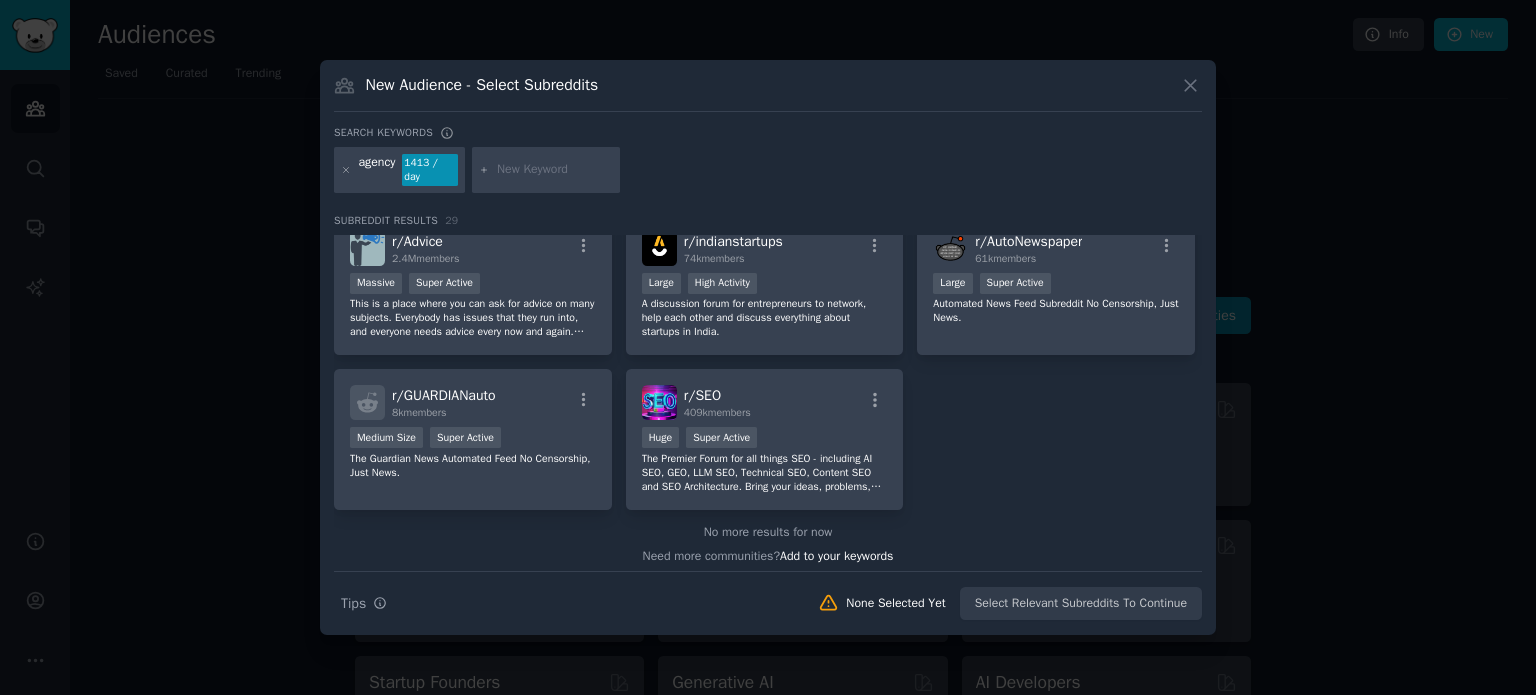 click on "New Audience - Select Subreddits" at bounding box center [768, 93] 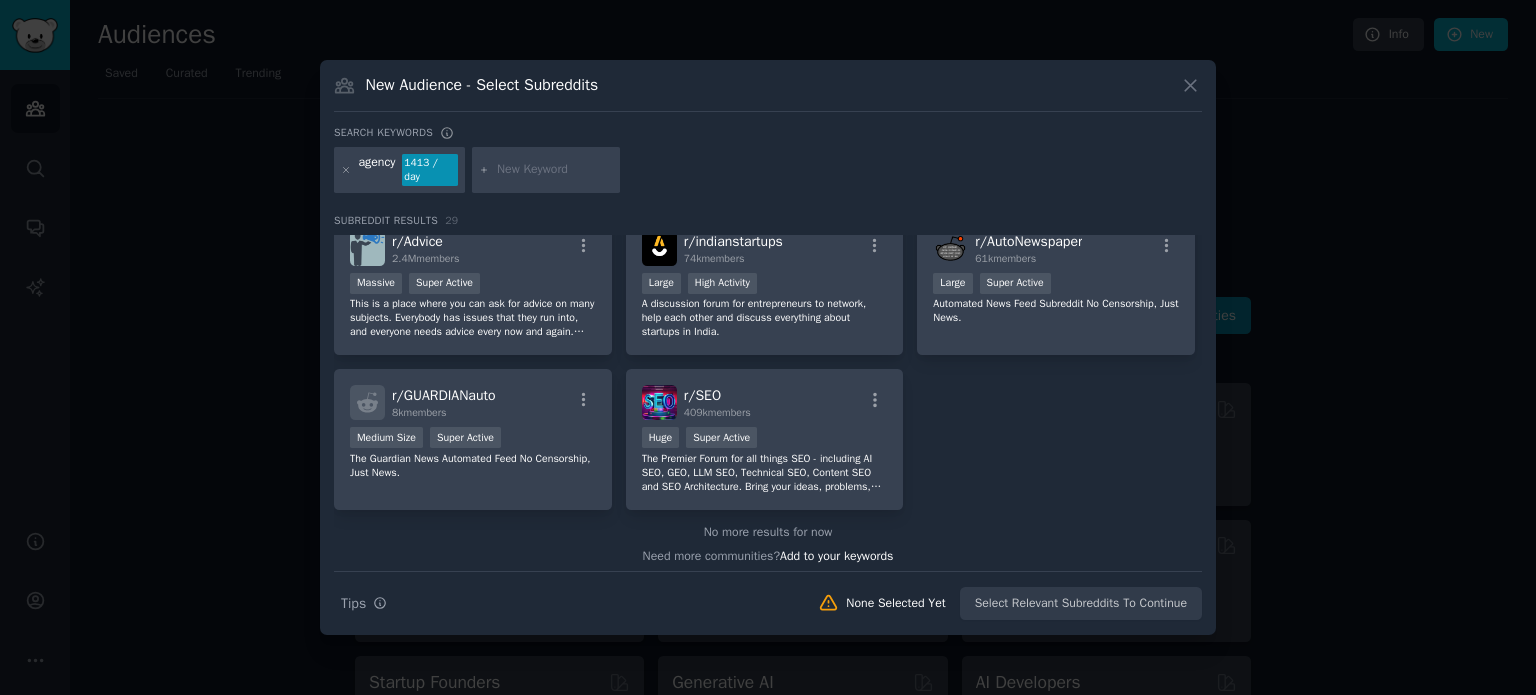 click on "New Audience - Select Subreddits" at bounding box center [768, 93] 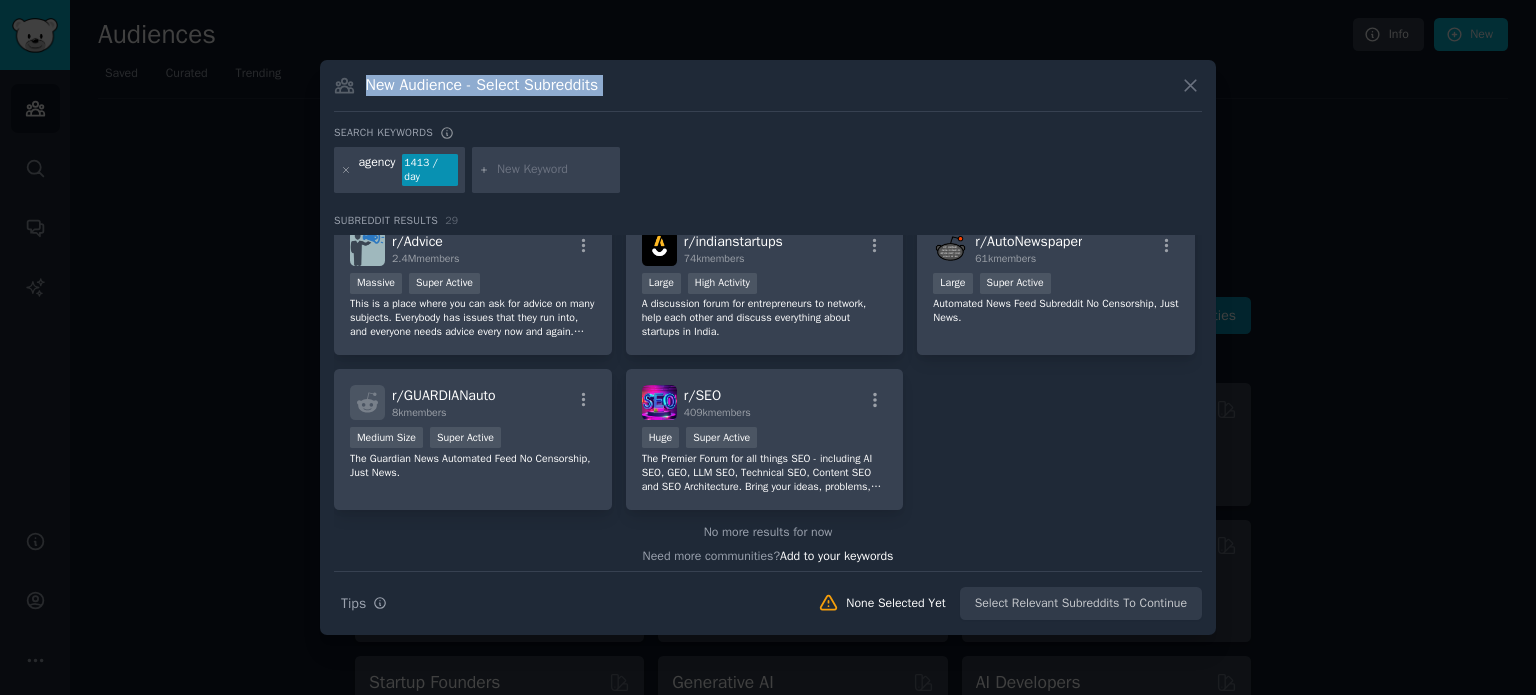 click on "New Audience - Select Subreddits" at bounding box center [768, 93] 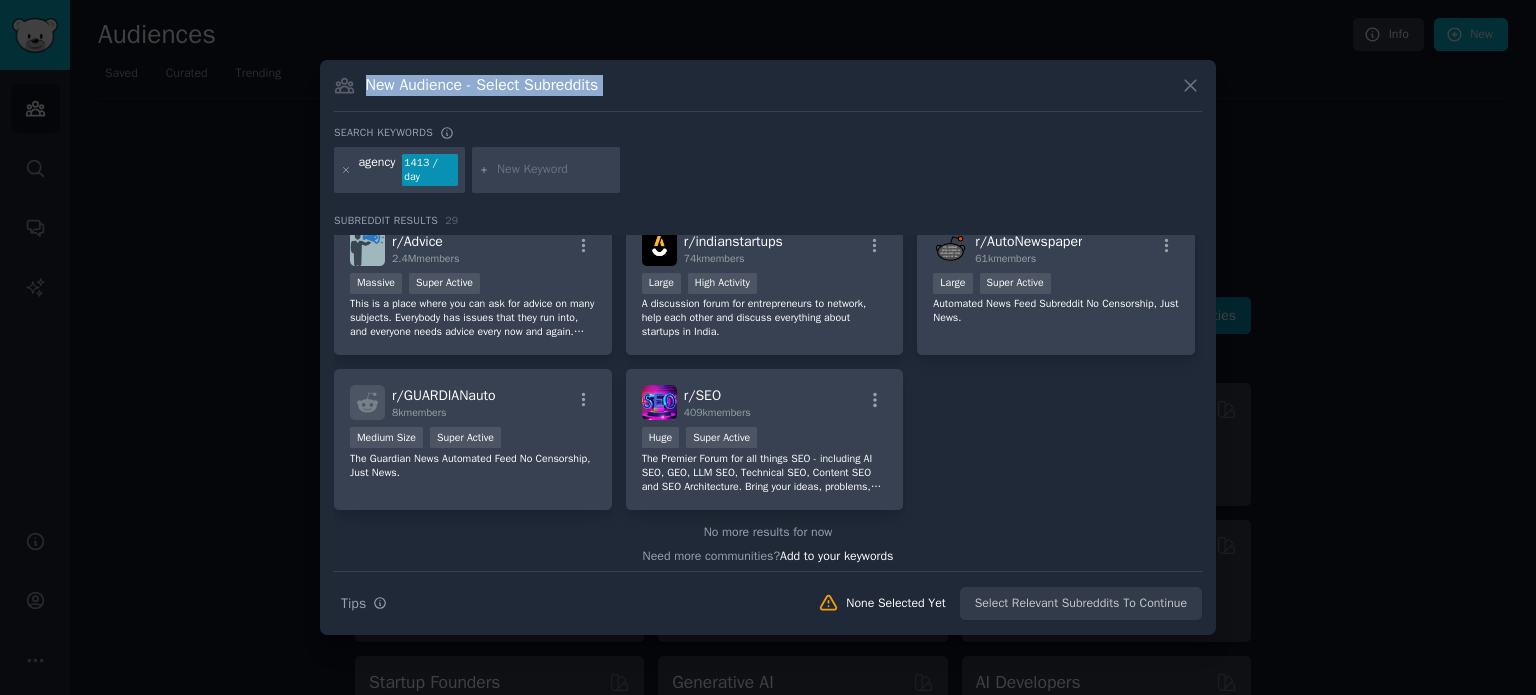 click on "New Audience - Select Subreddits" at bounding box center [768, 93] 